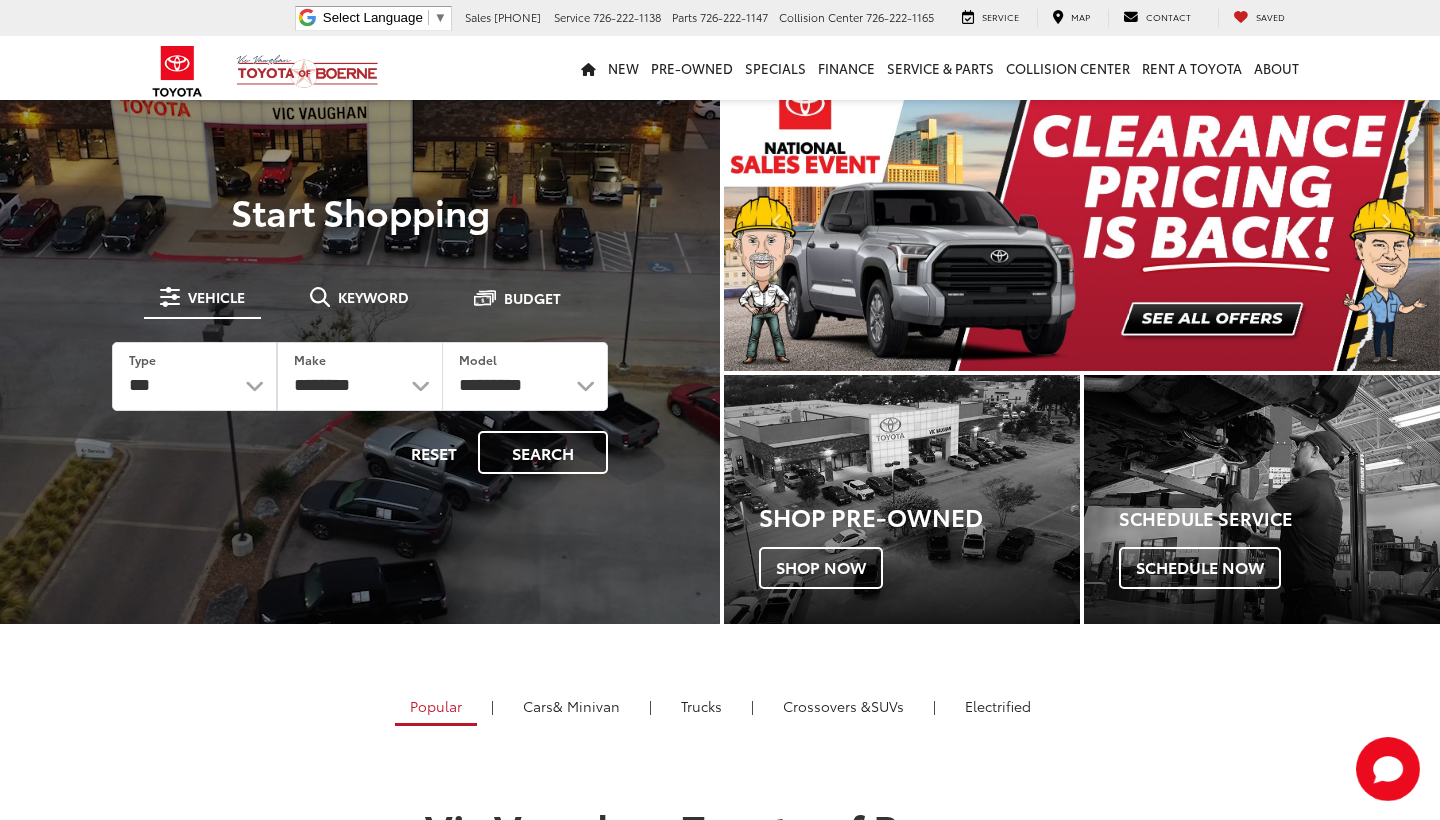 scroll, scrollTop: 31, scrollLeft: 0, axis: vertical 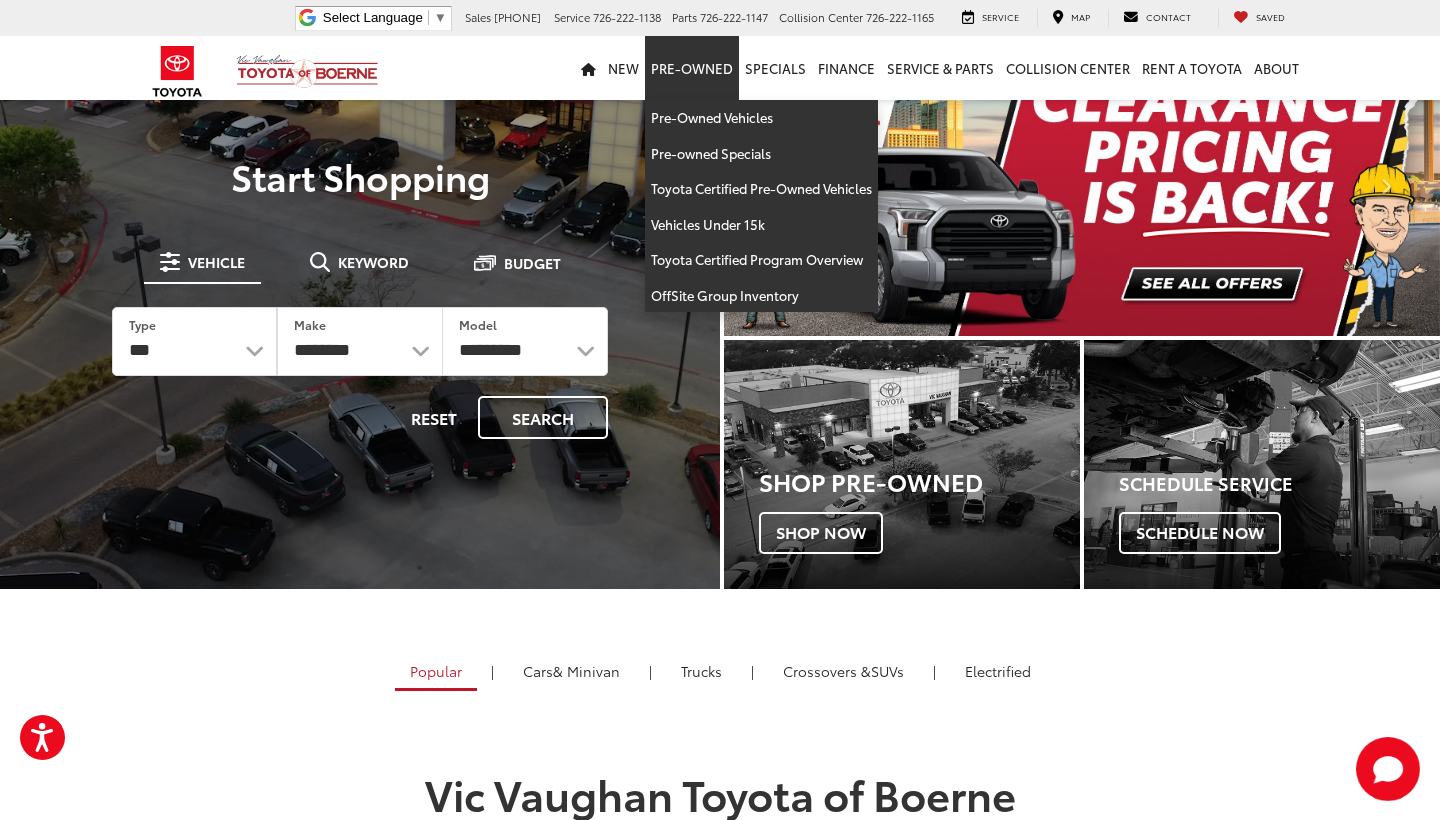 click on "Pre-Owned" at bounding box center [692, 68] 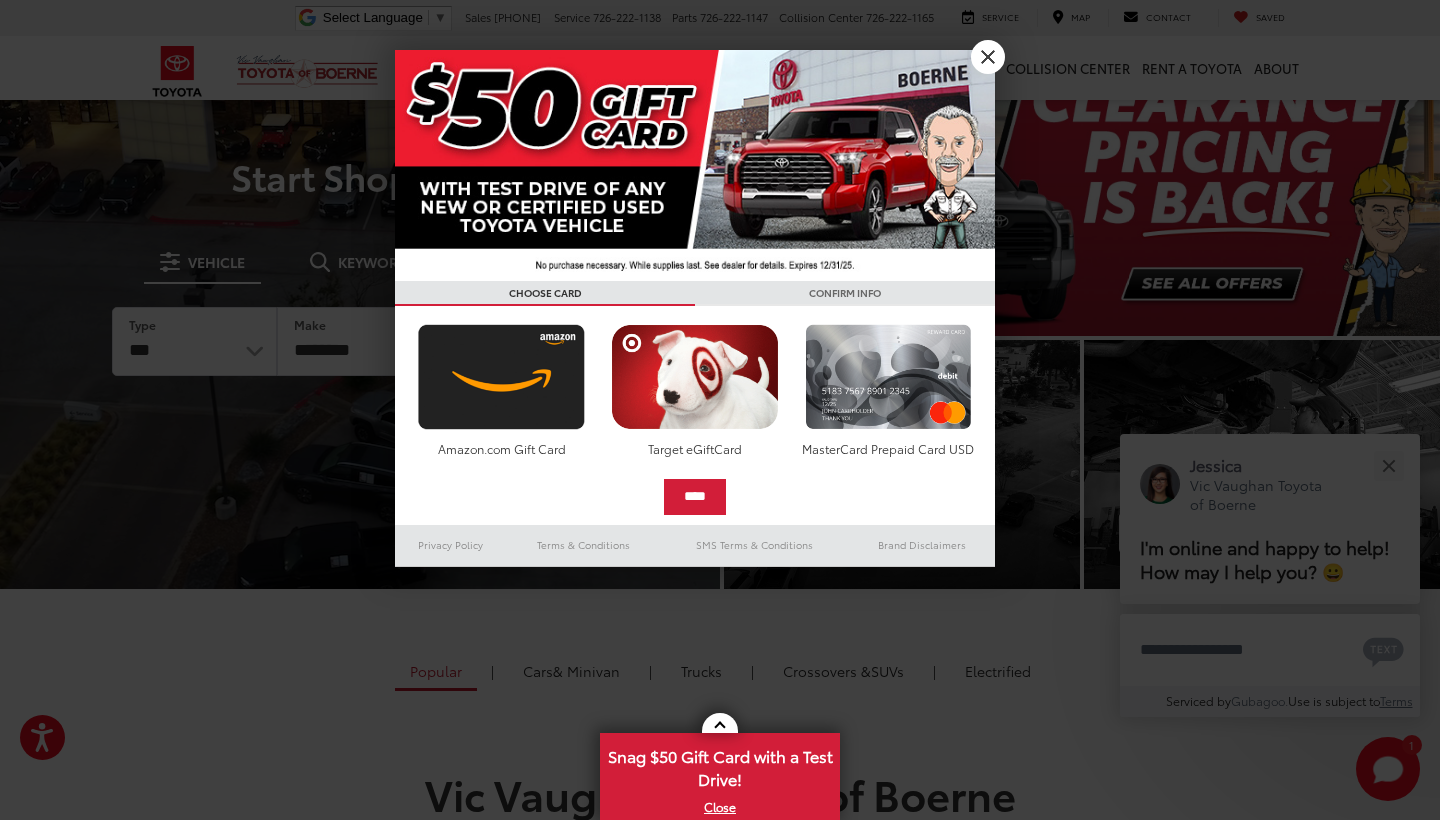 click on "X" at bounding box center (988, 57) 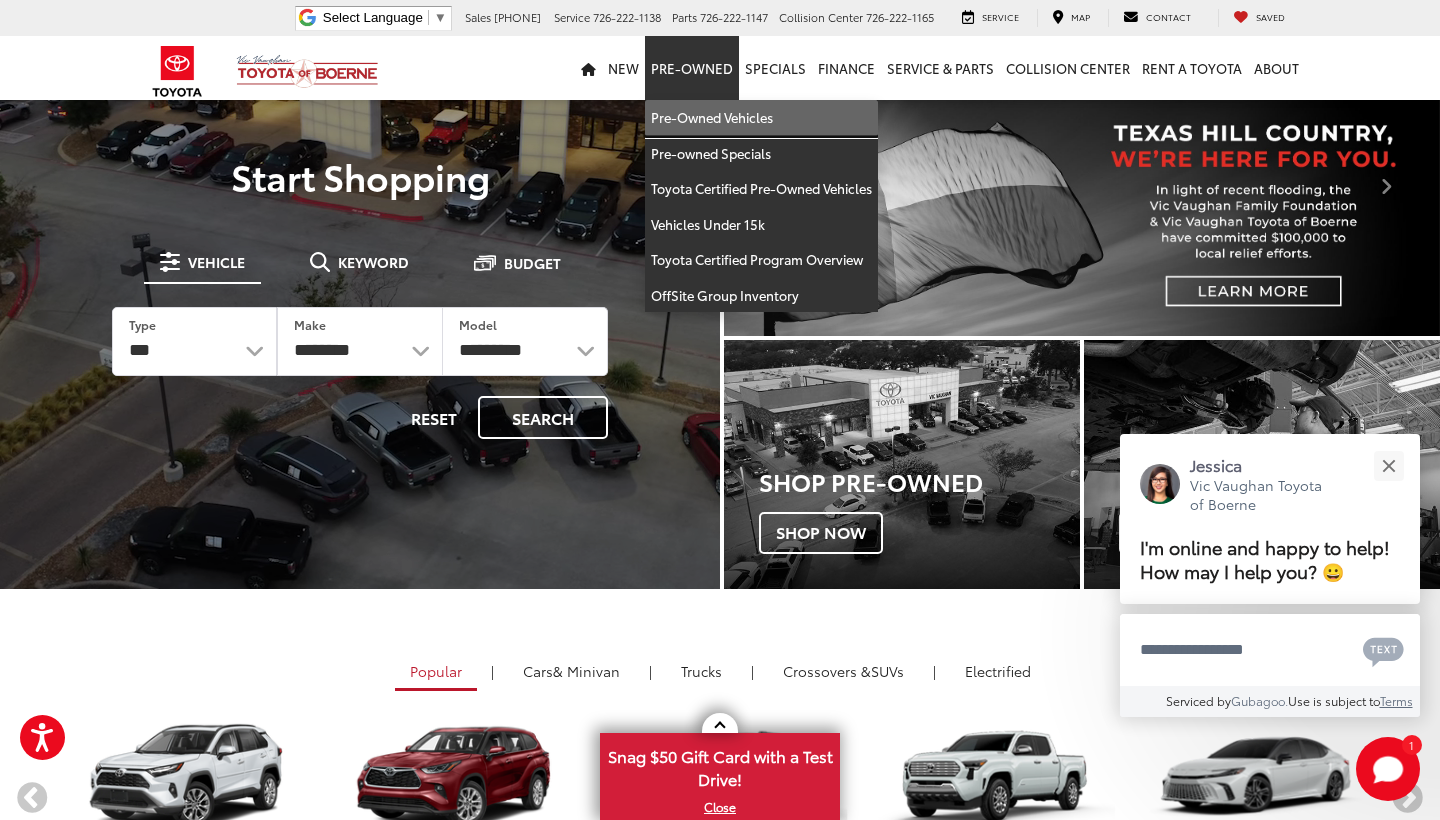 click on "Pre-Owned Vehicles" at bounding box center [761, 118] 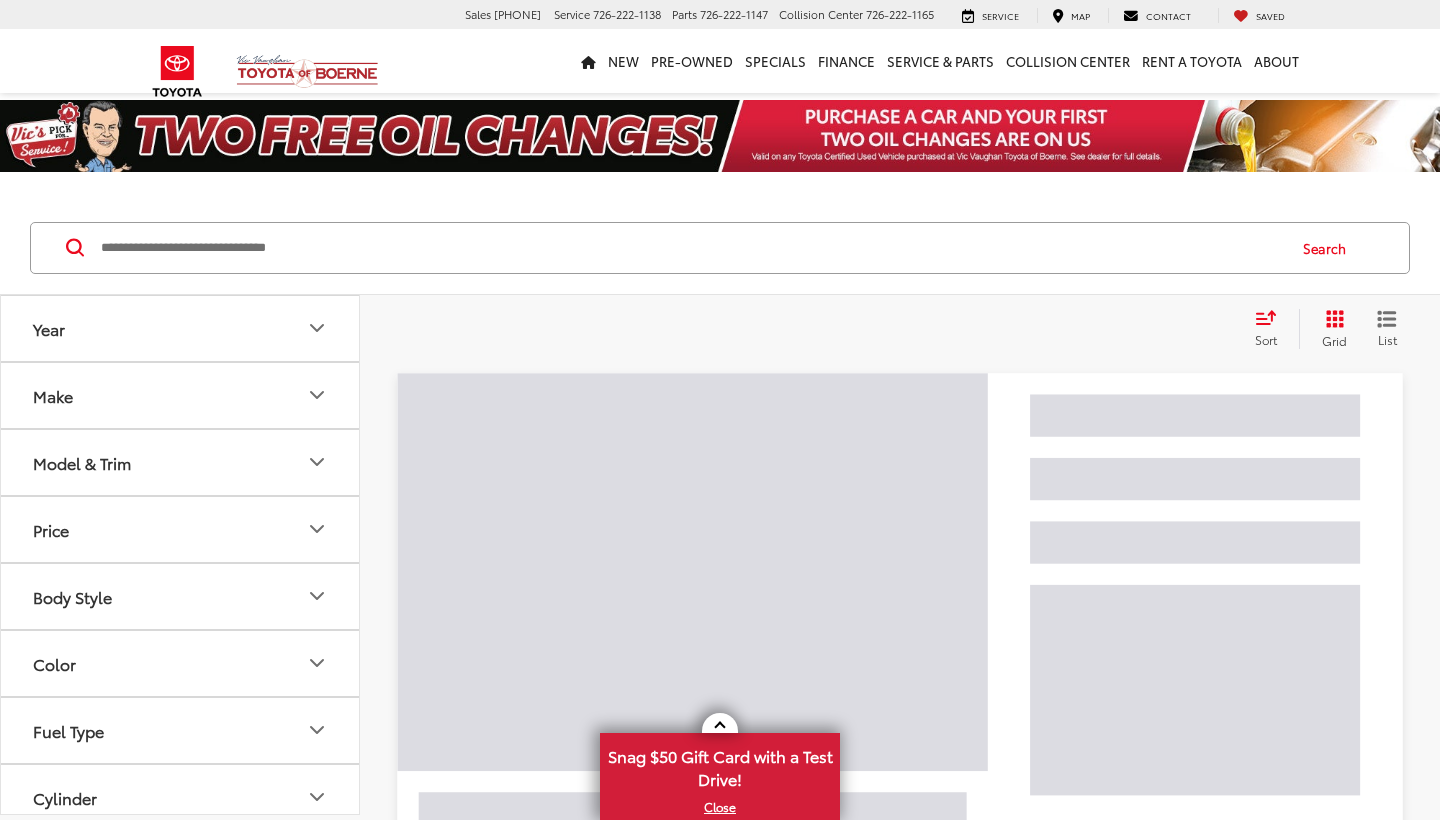 scroll, scrollTop: 0, scrollLeft: 0, axis: both 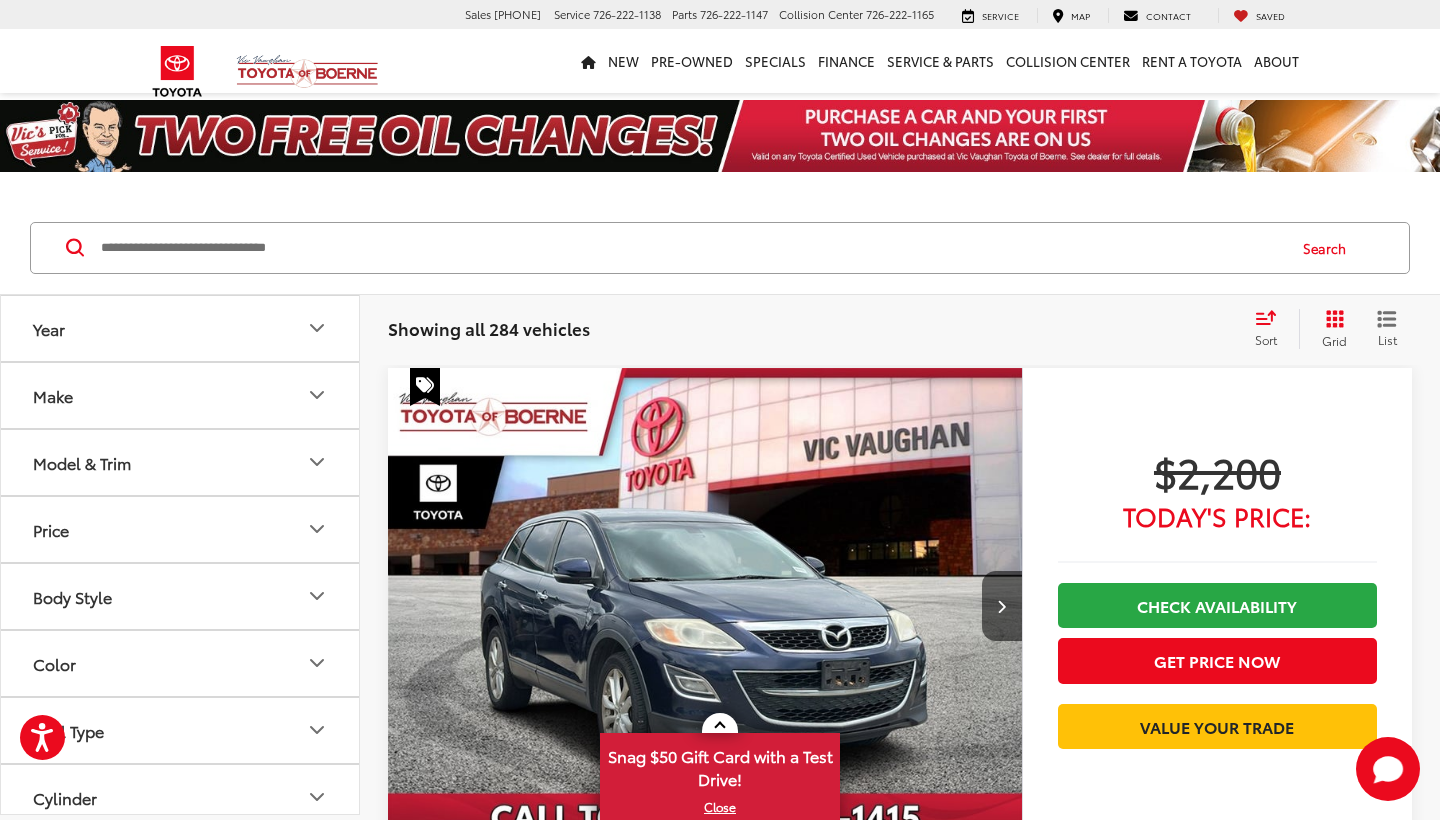 click on "Price" at bounding box center [181, 529] 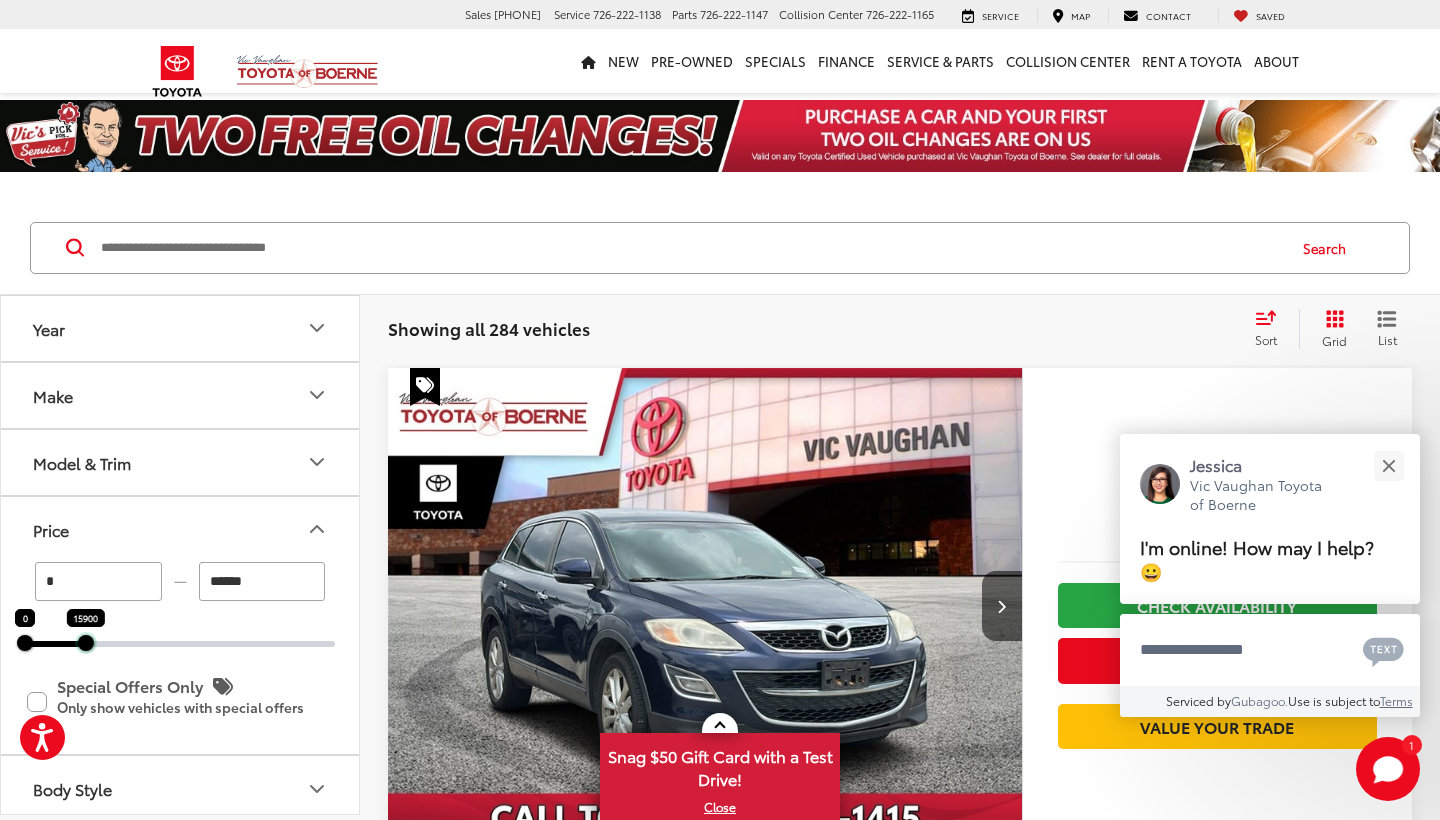 drag, startPoint x: 336, startPoint y: 644, endPoint x: 87, endPoint y: 636, distance: 249.12848 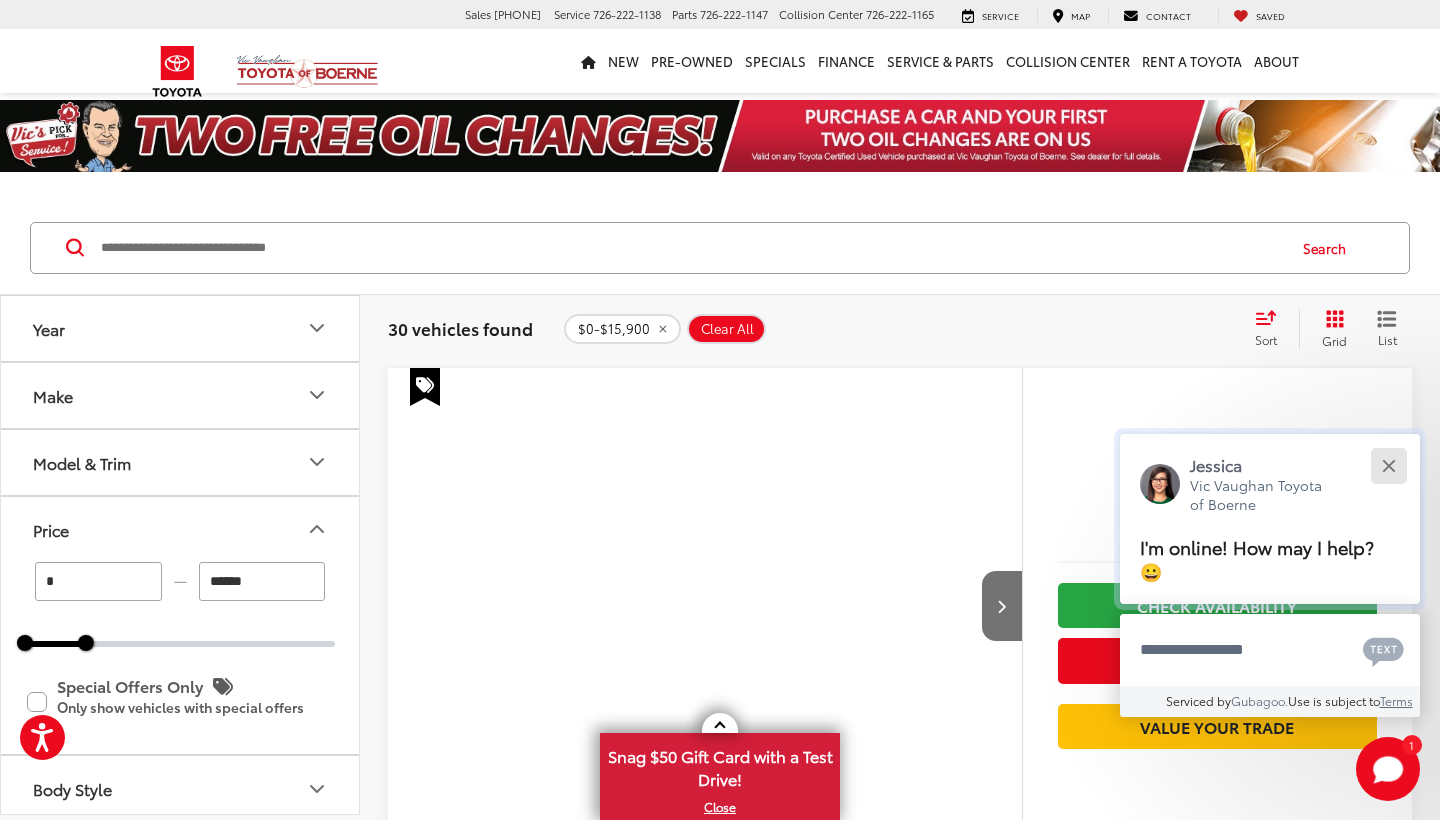 click at bounding box center [1388, 465] 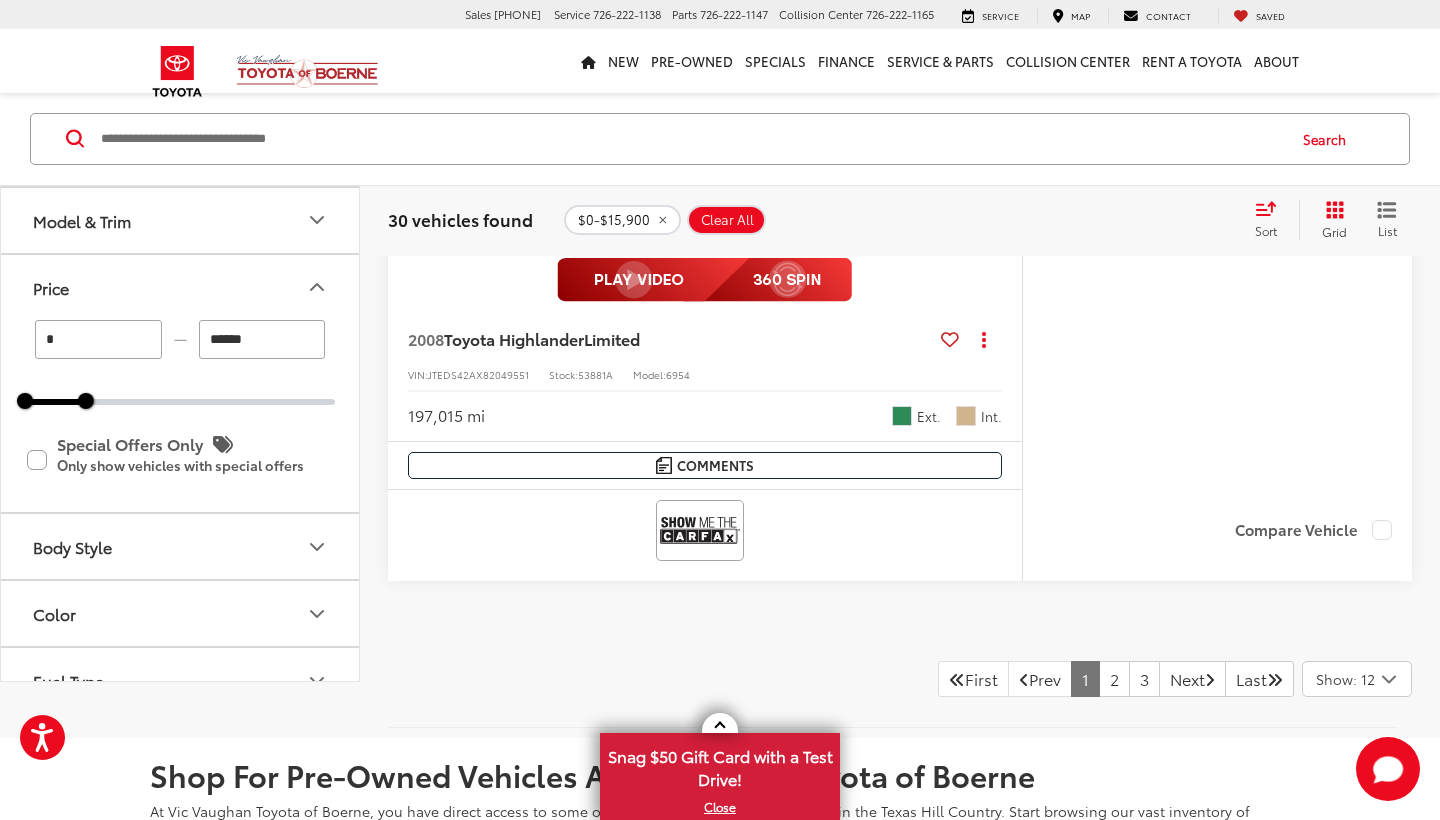 scroll, scrollTop: 9764, scrollLeft: 0, axis: vertical 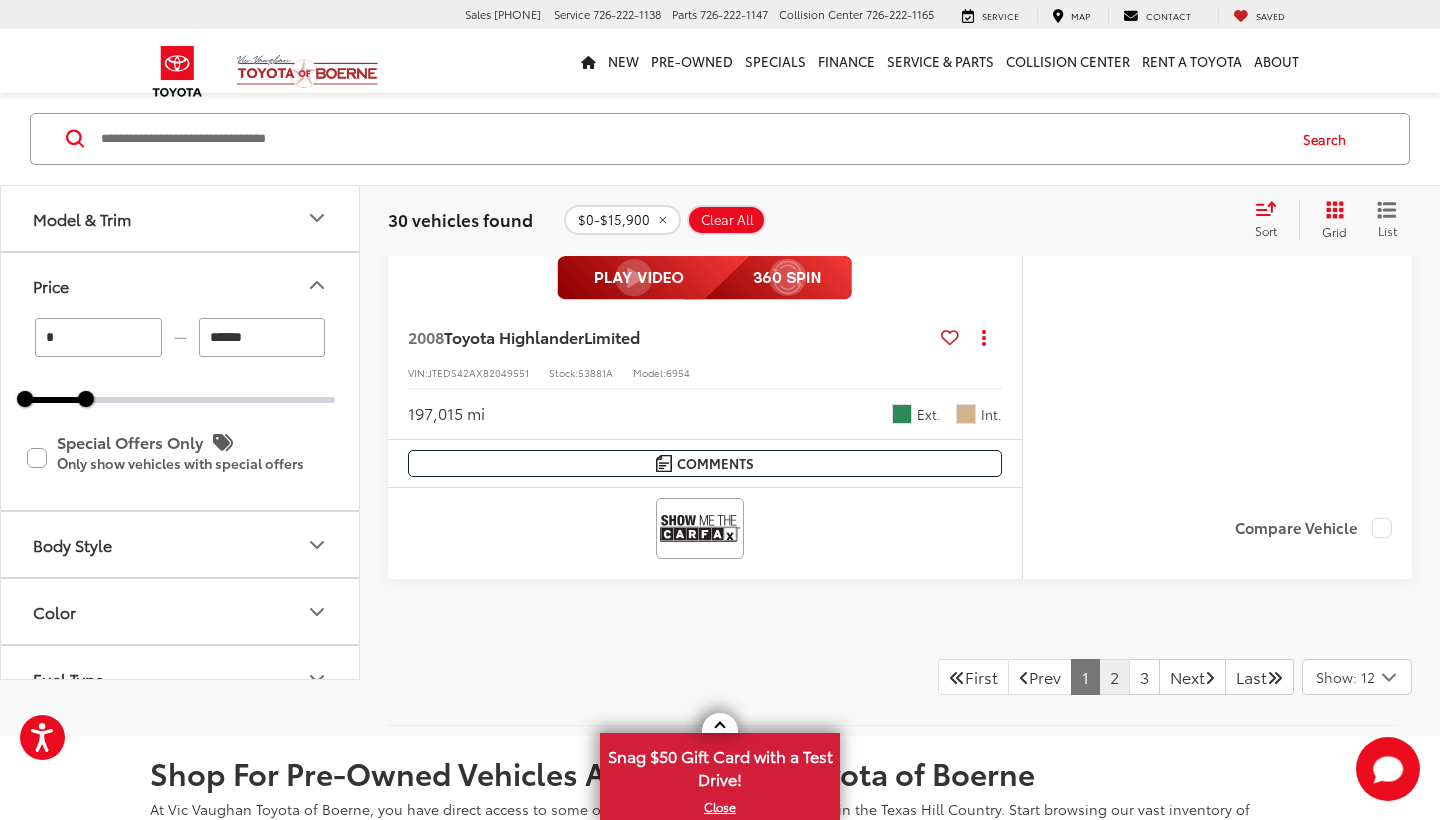 click on "2" at bounding box center (1114, 677) 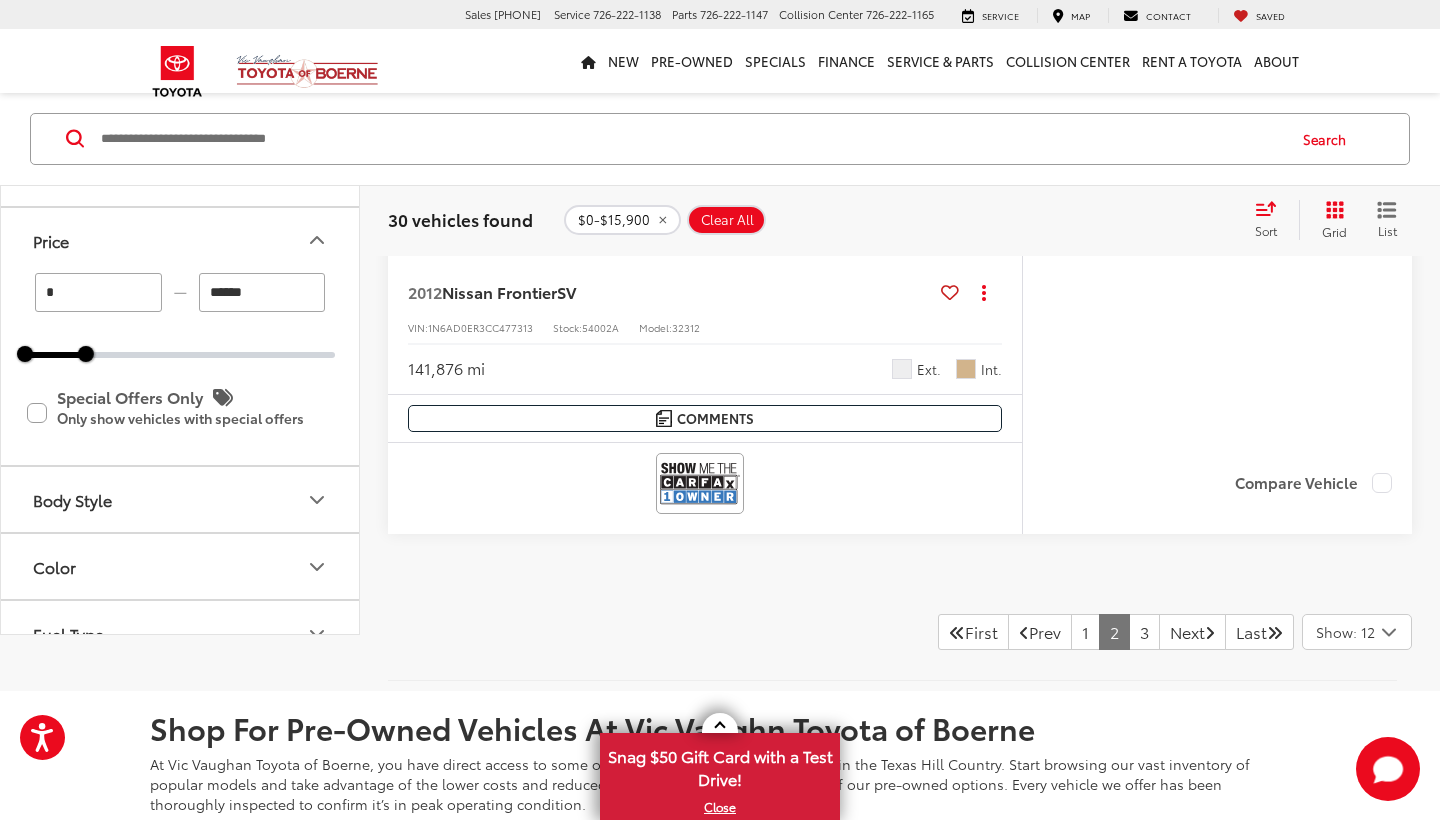 scroll, scrollTop: 9752, scrollLeft: 0, axis: vertical 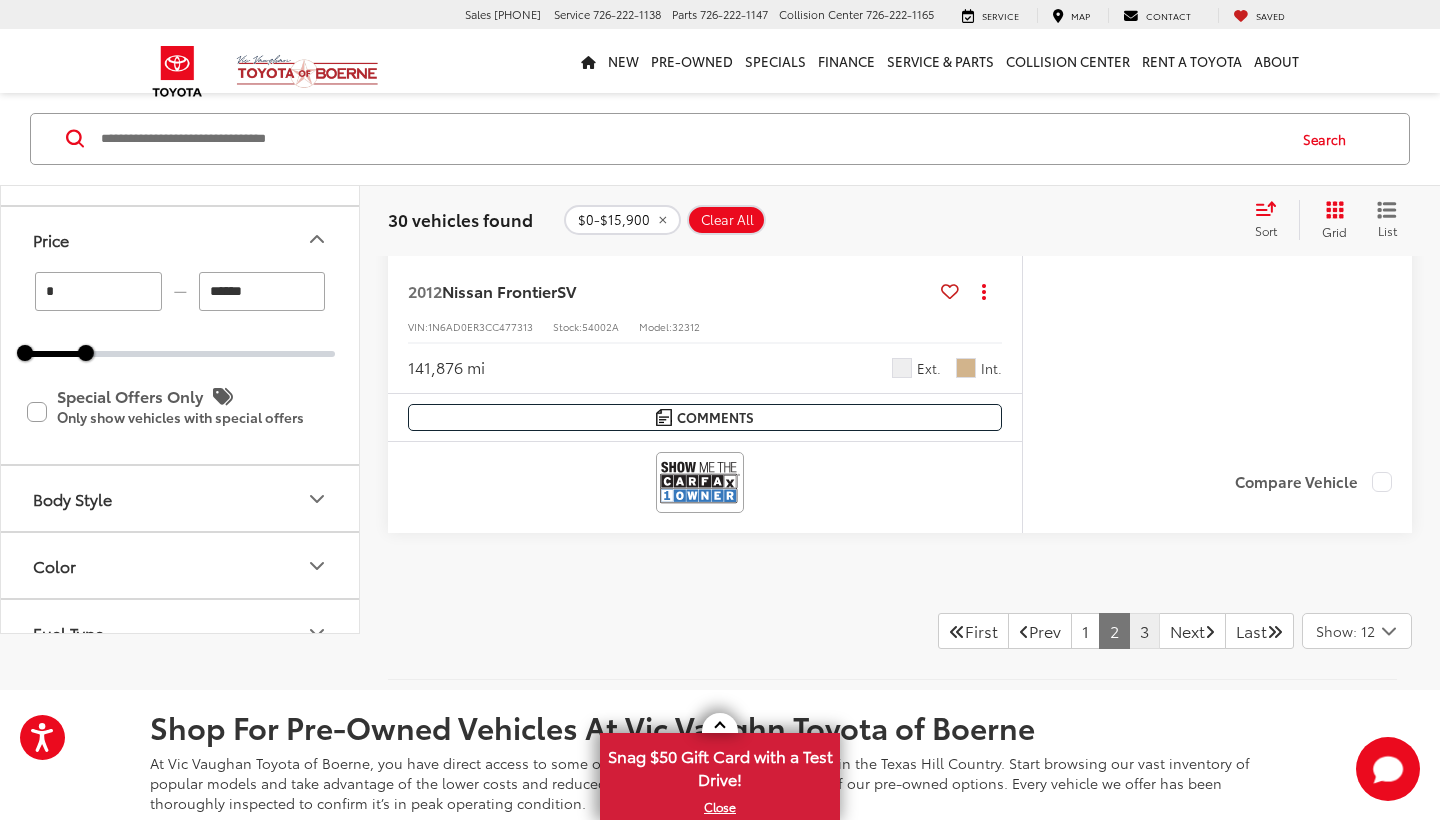click on "3" at bounding box center [1144, 631] 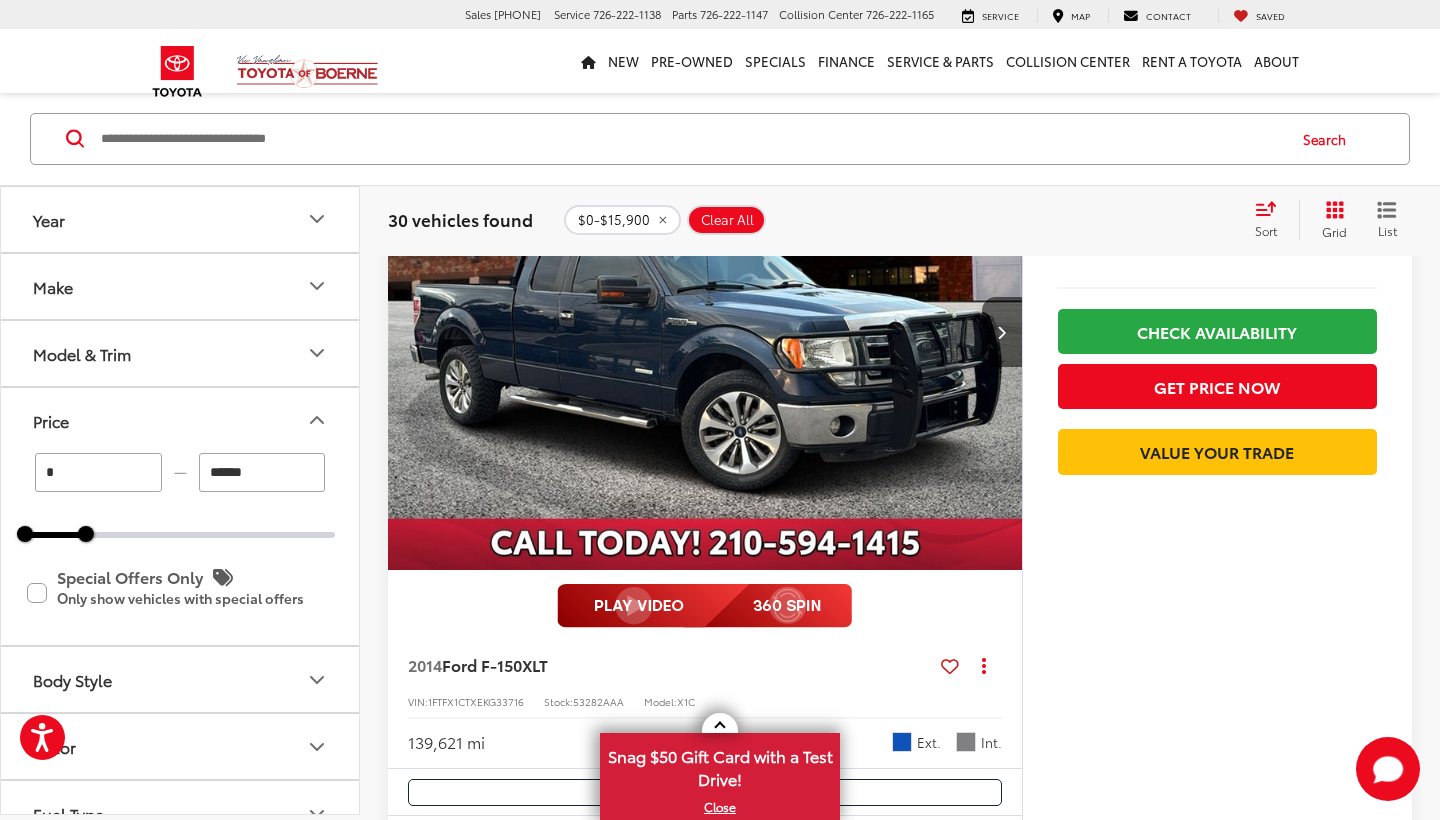 scroll, scrollTop: 4259, scrollLeft: 0, axis: vertical 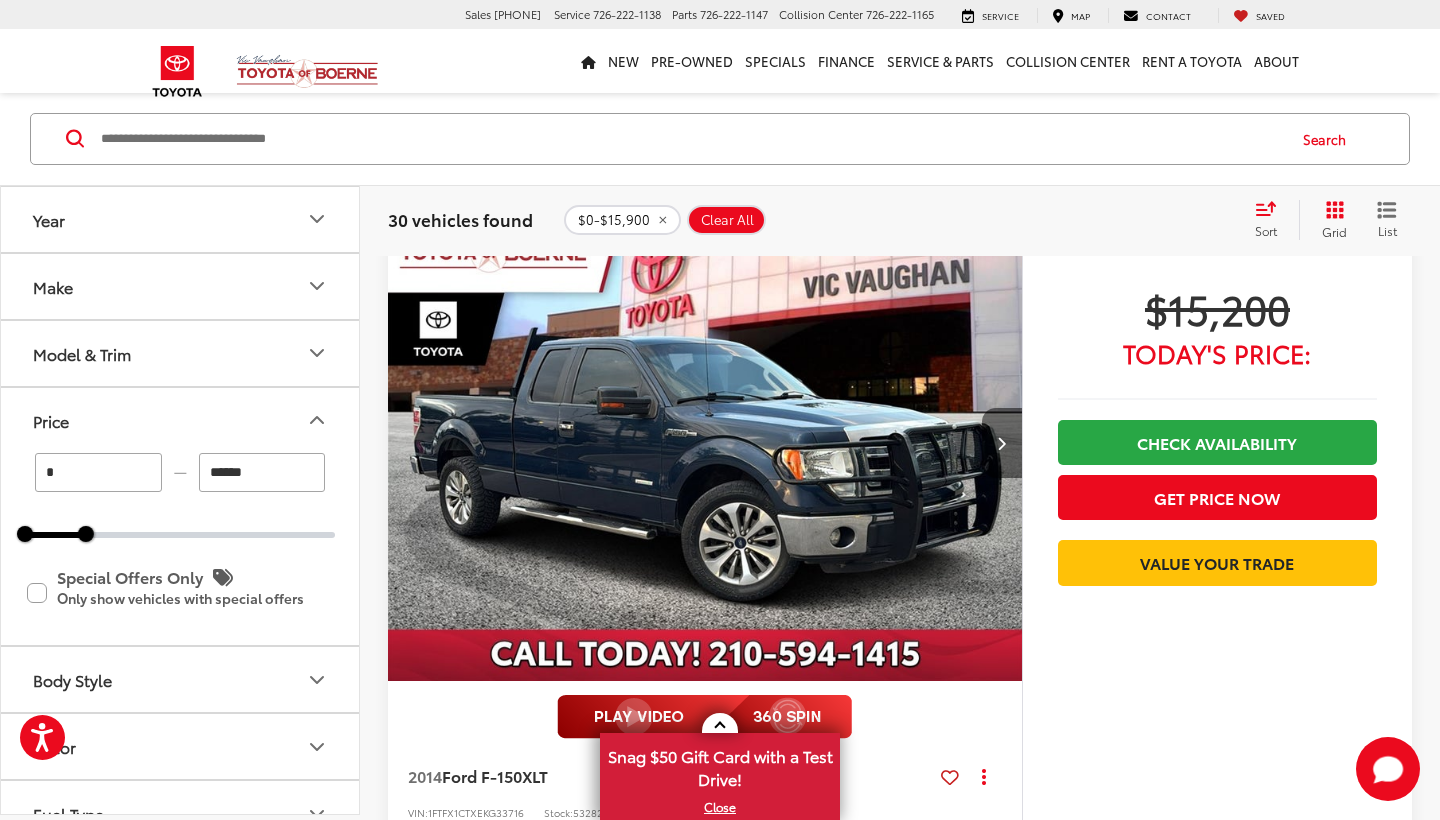 click at bounding box center [1002, 443] 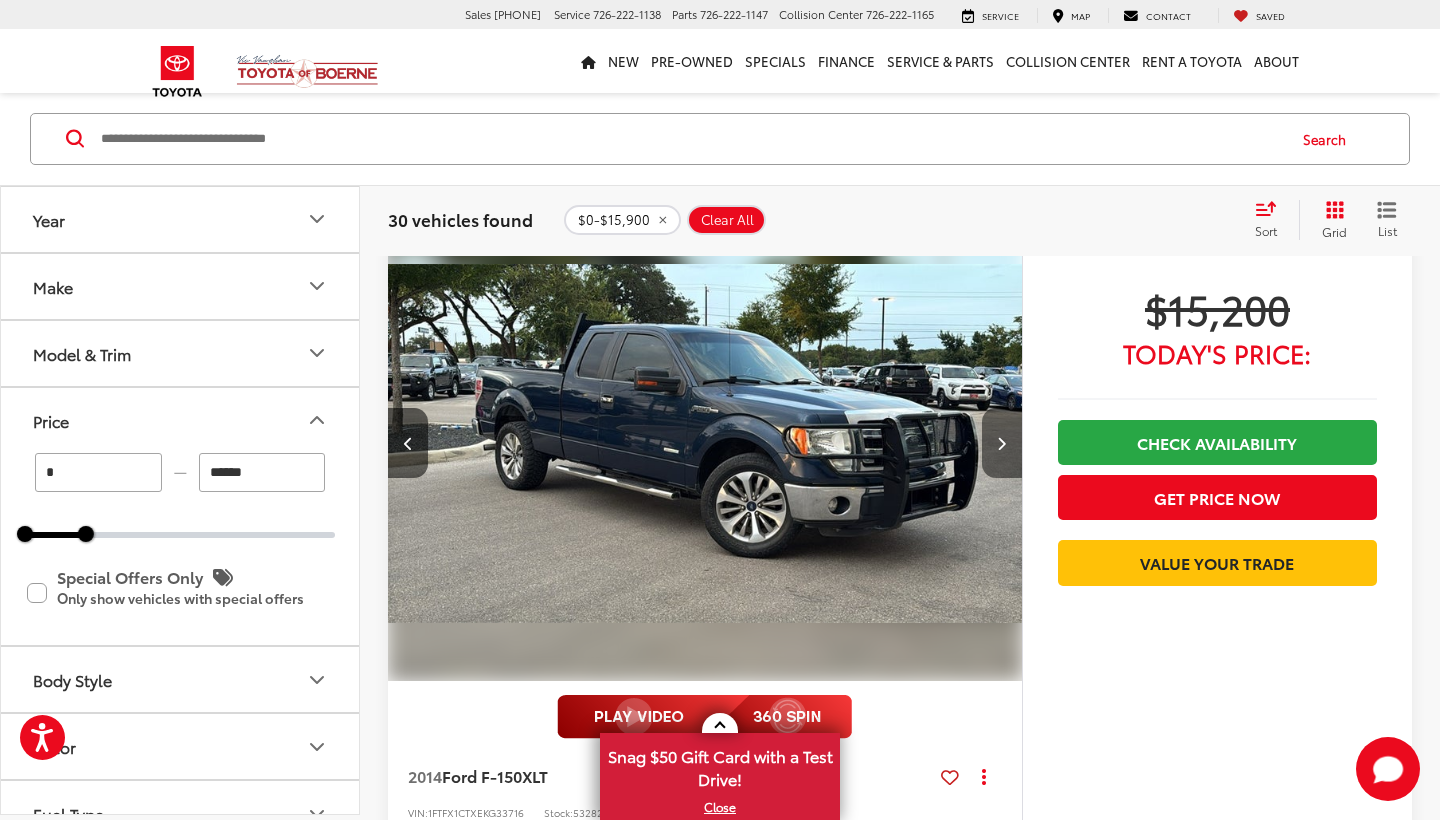 click at bounding box center (1002, 443) 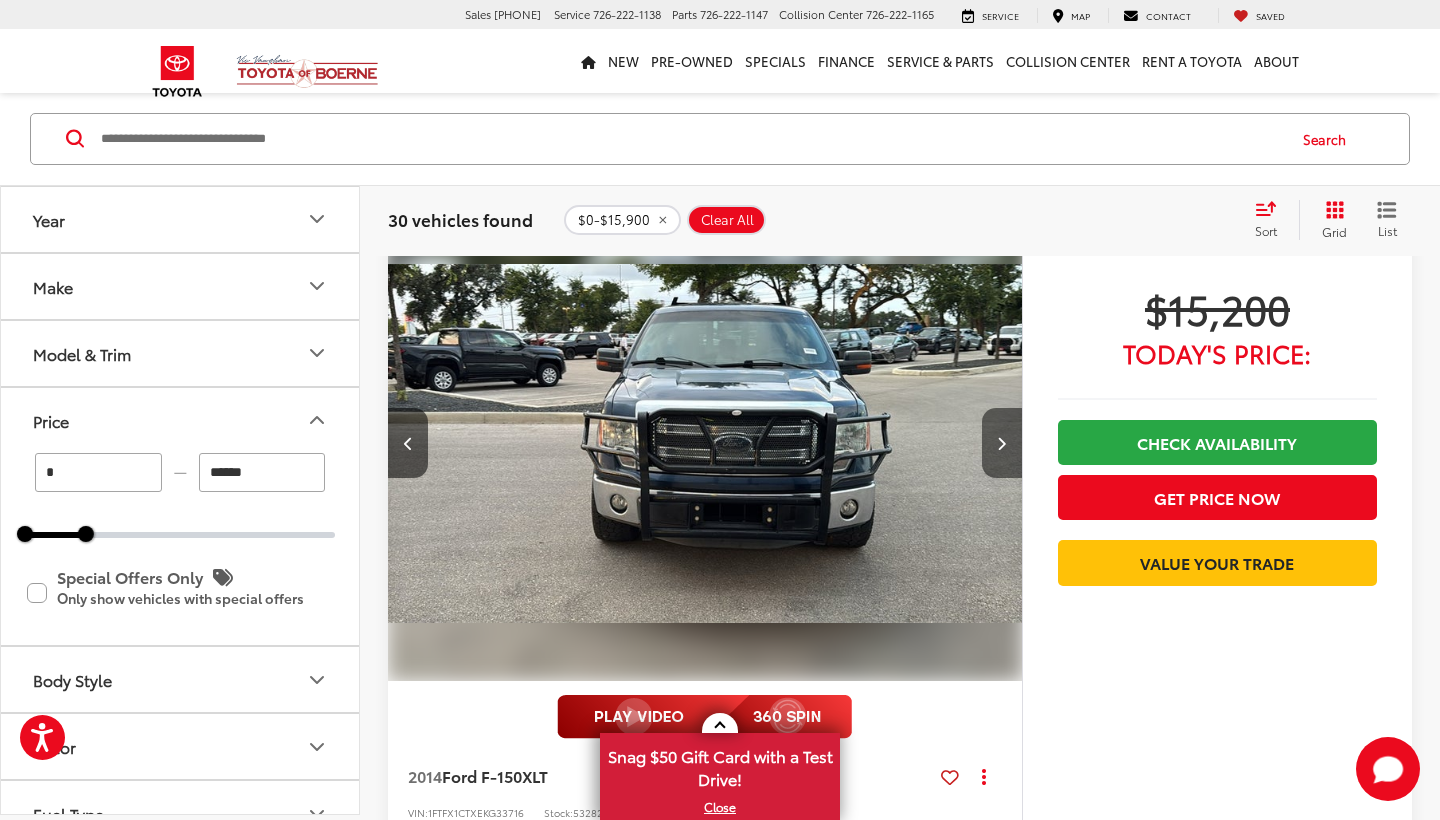 click at bounding box center [1002, 443] 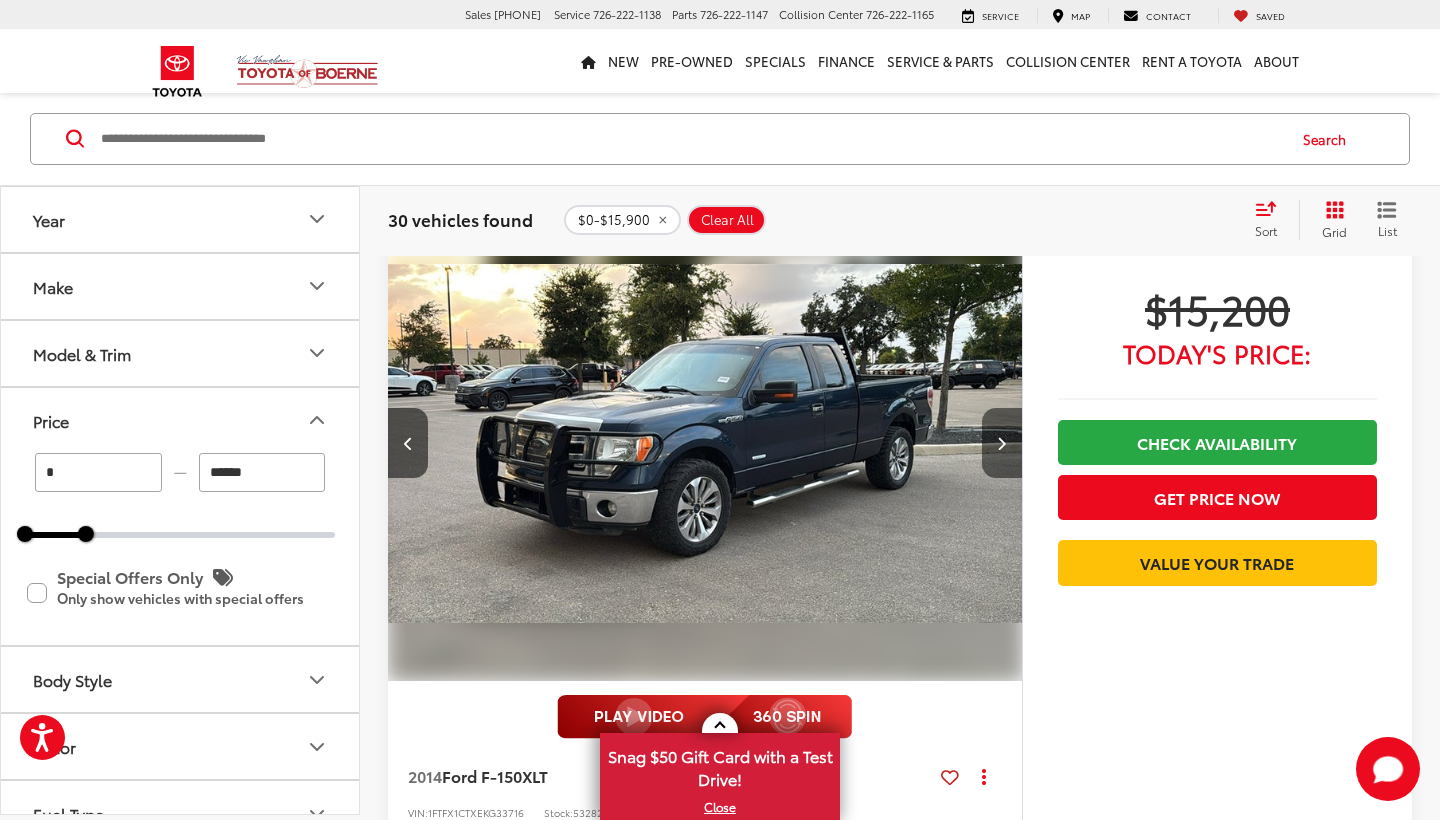 click at bounding box center [1002, 443] 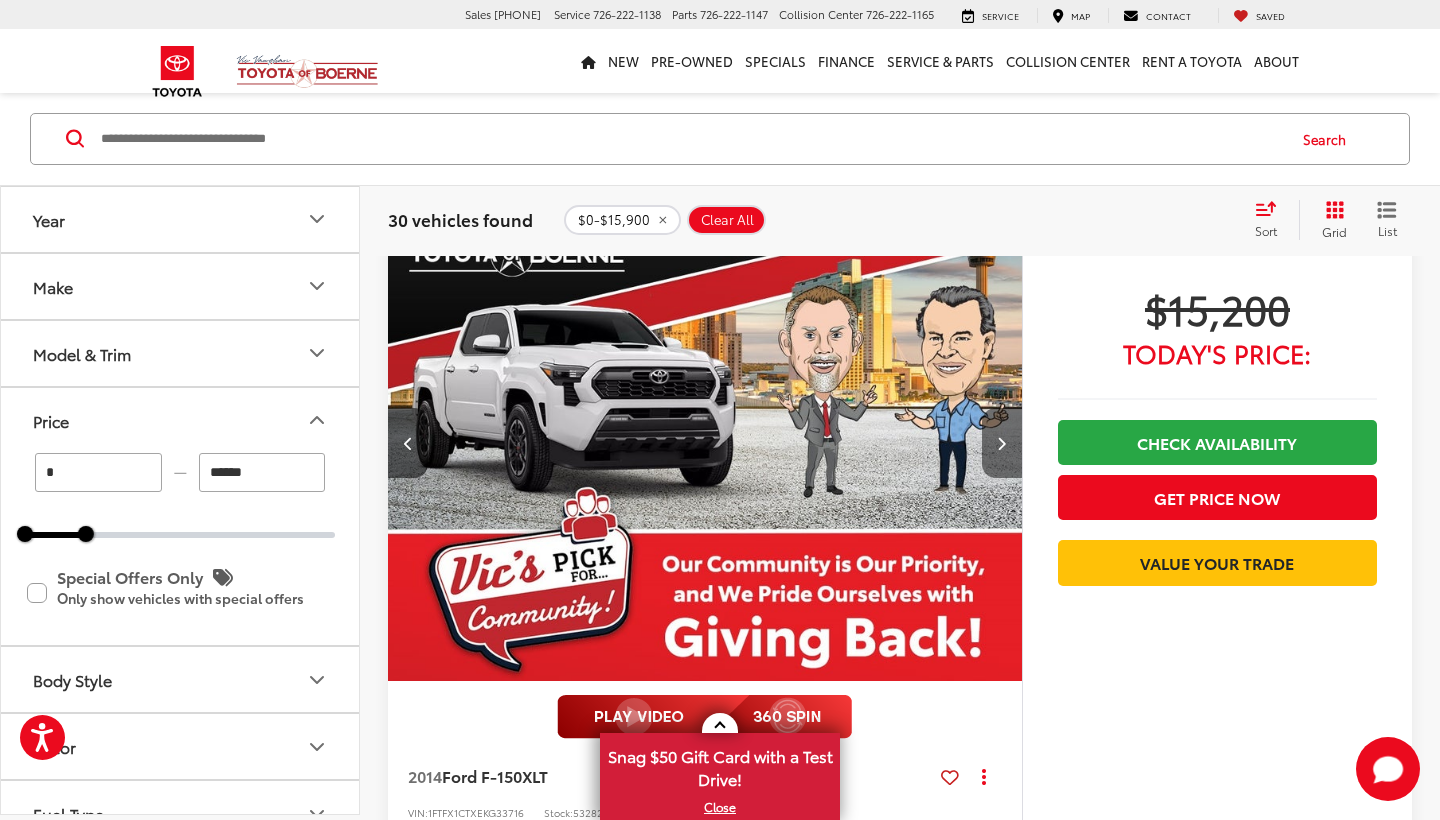click at bounding box center [1002, 443] 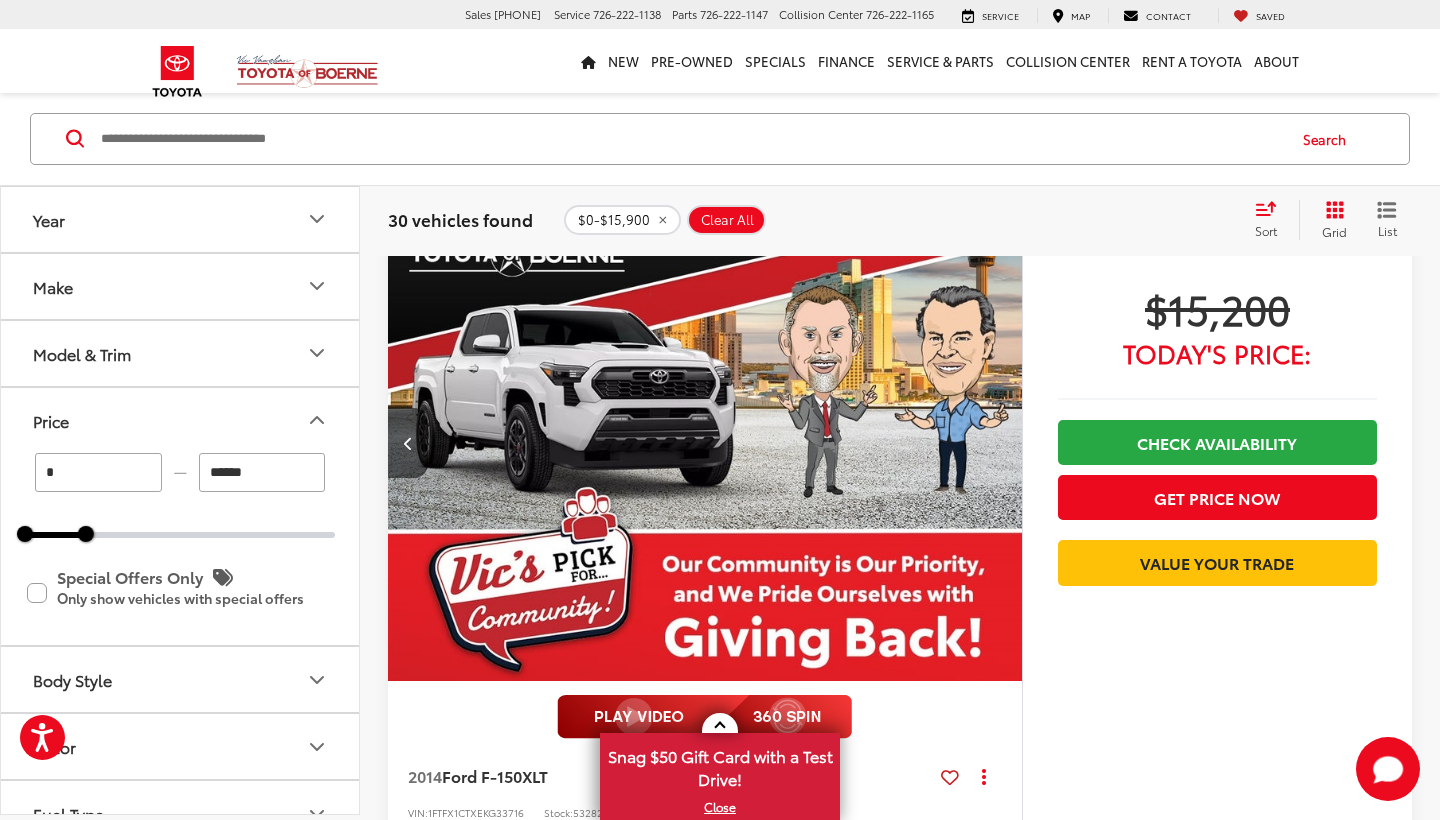 scroll, scrollTop: 0, scrollLeft: 3185, axis: horizontal 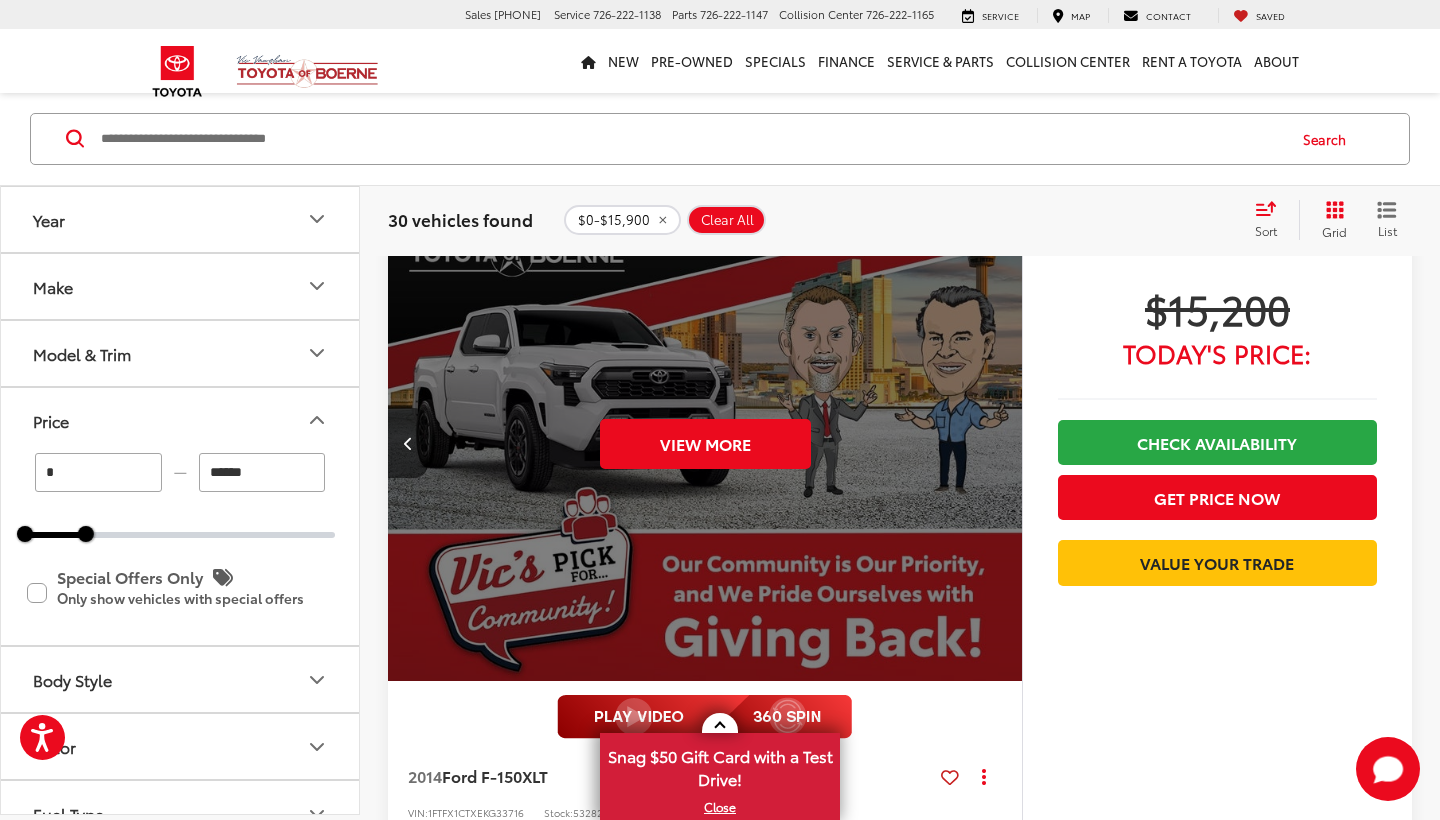 click on "View More" at bounding box center [705, 444] 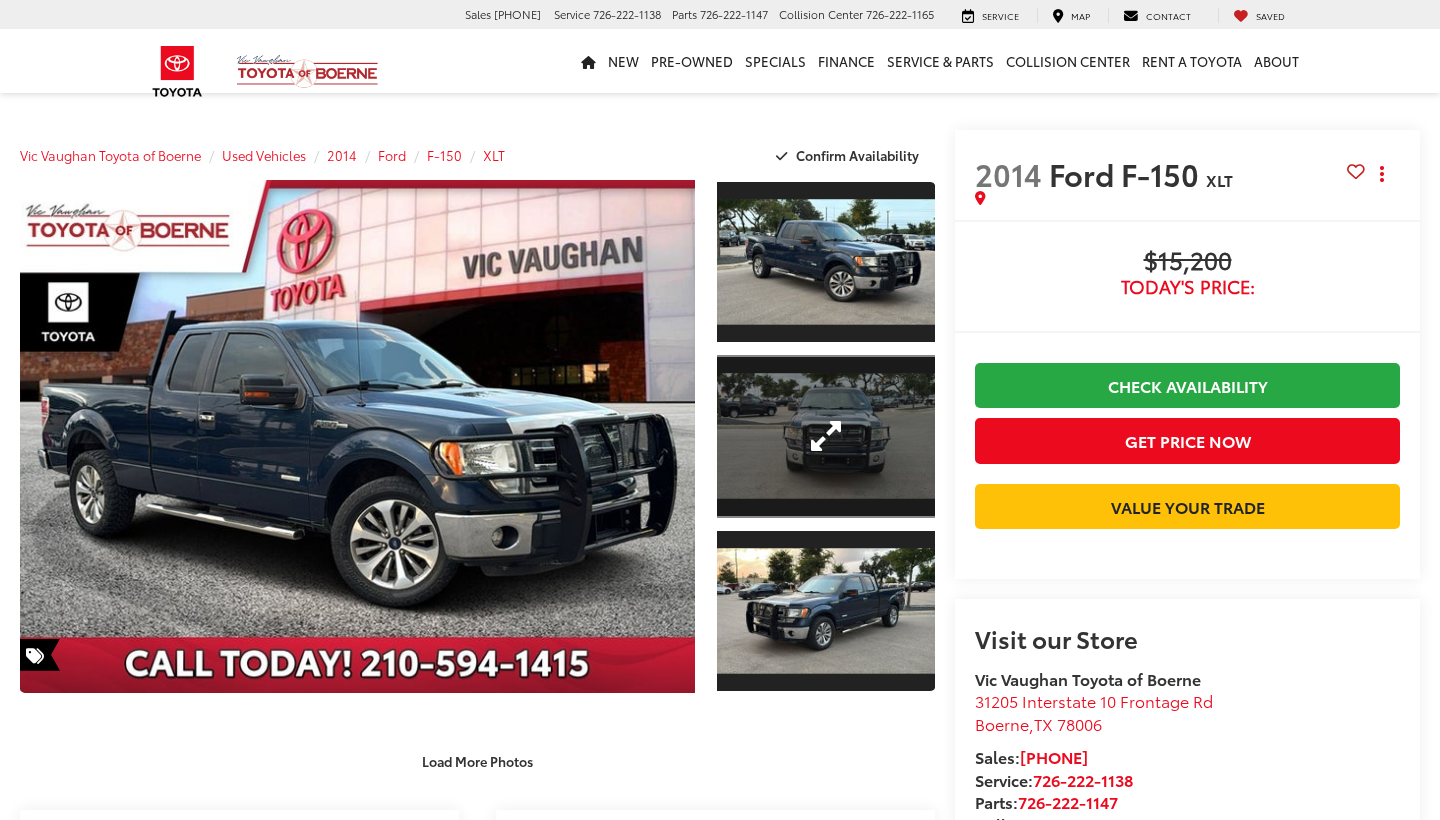 scroll, scrollTop: 0, scrollLeft: 0, axis: both 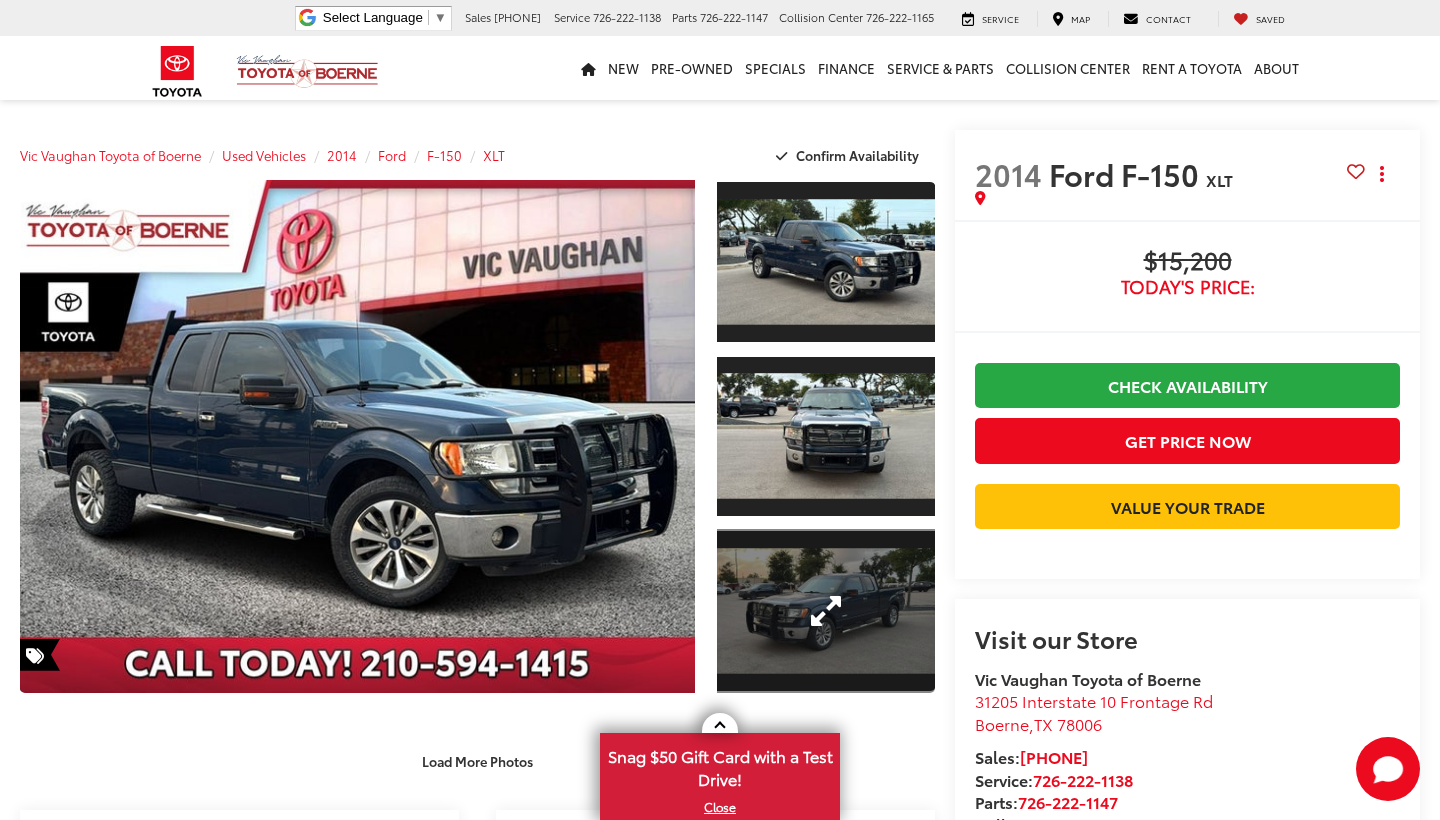 click at bounding box center [826, 611] 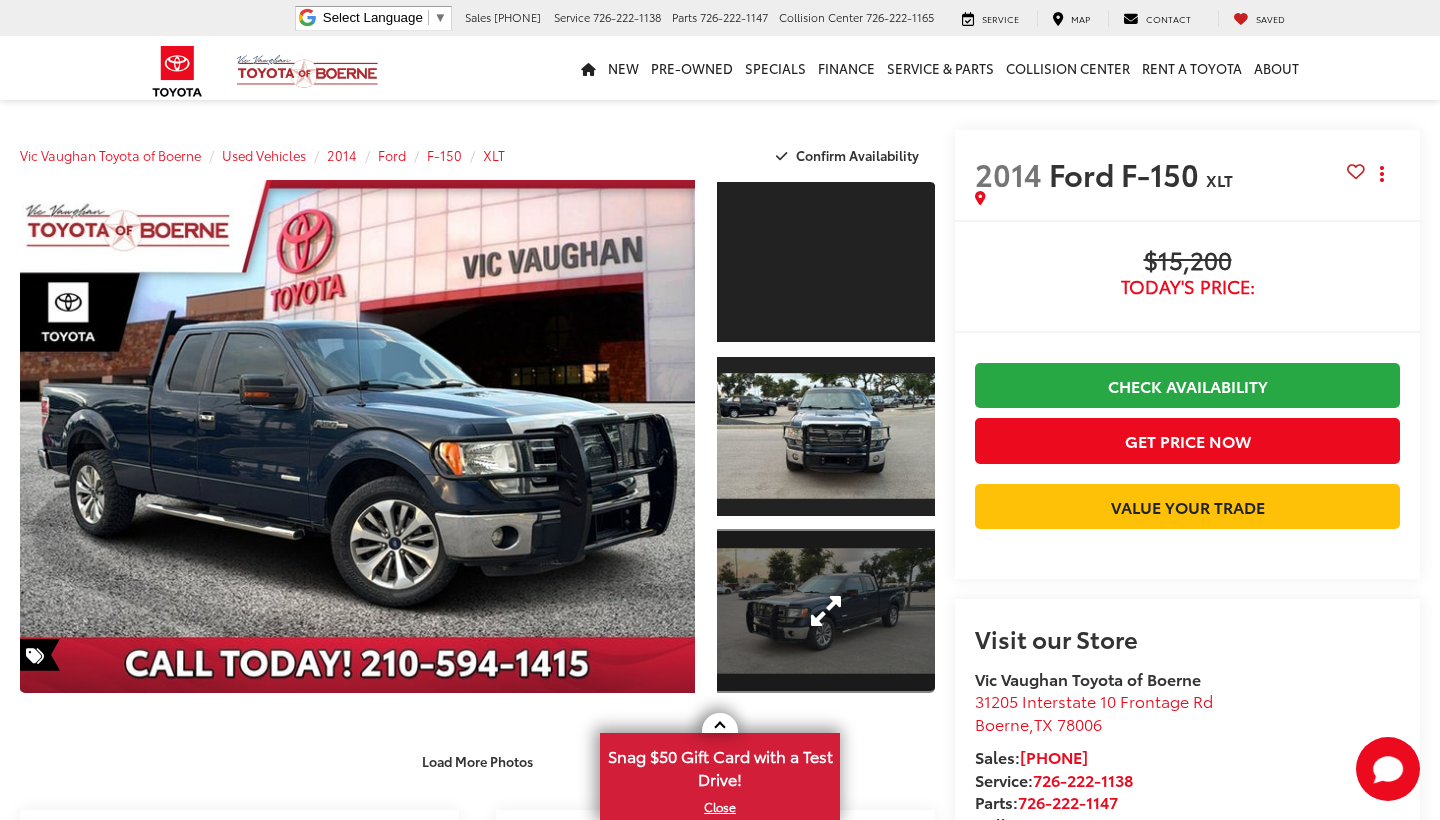 scroll, scrollTop: 0, scrollLeft: 0, axis: both 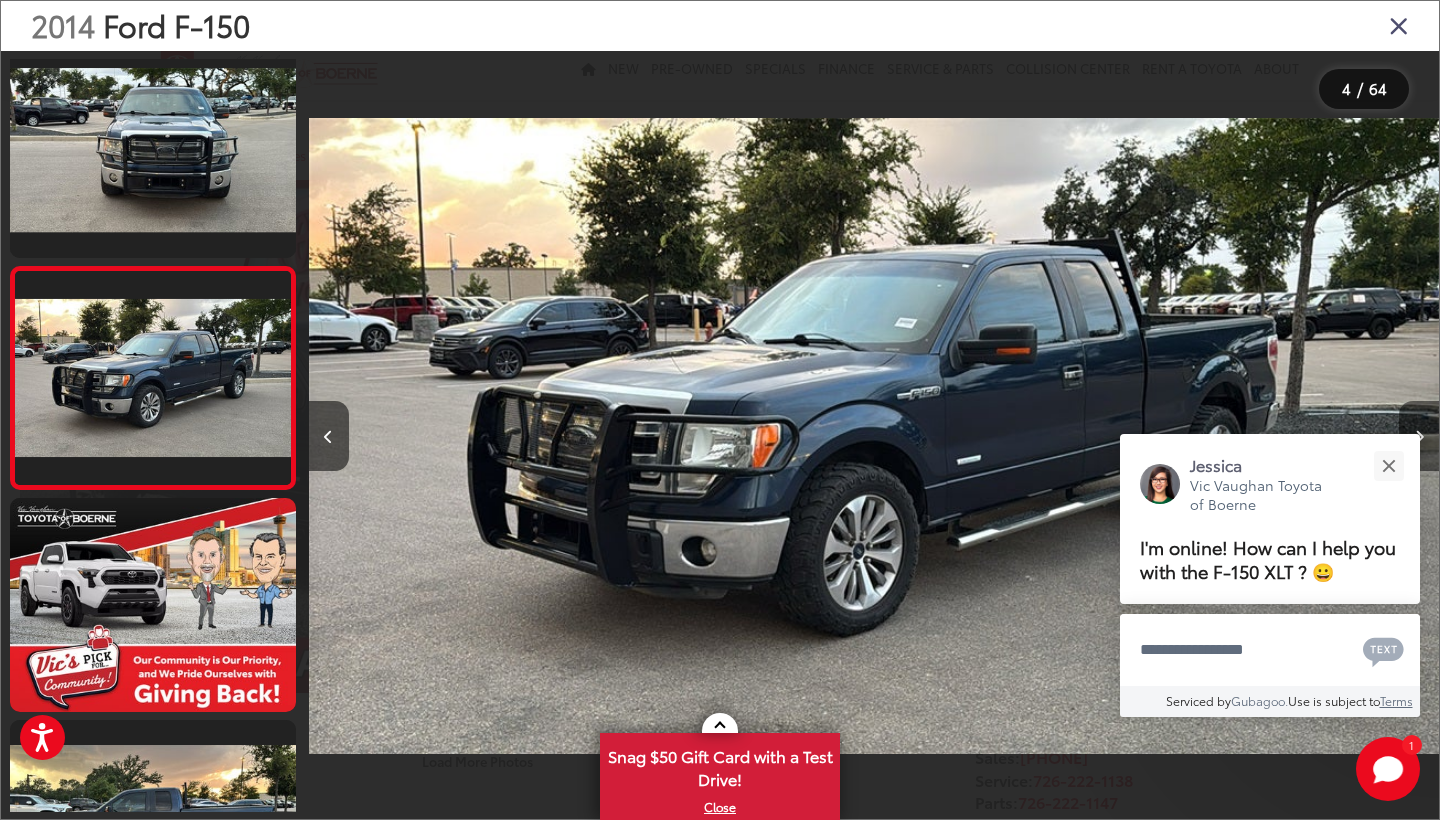 click at bounding box center (1419, 436) 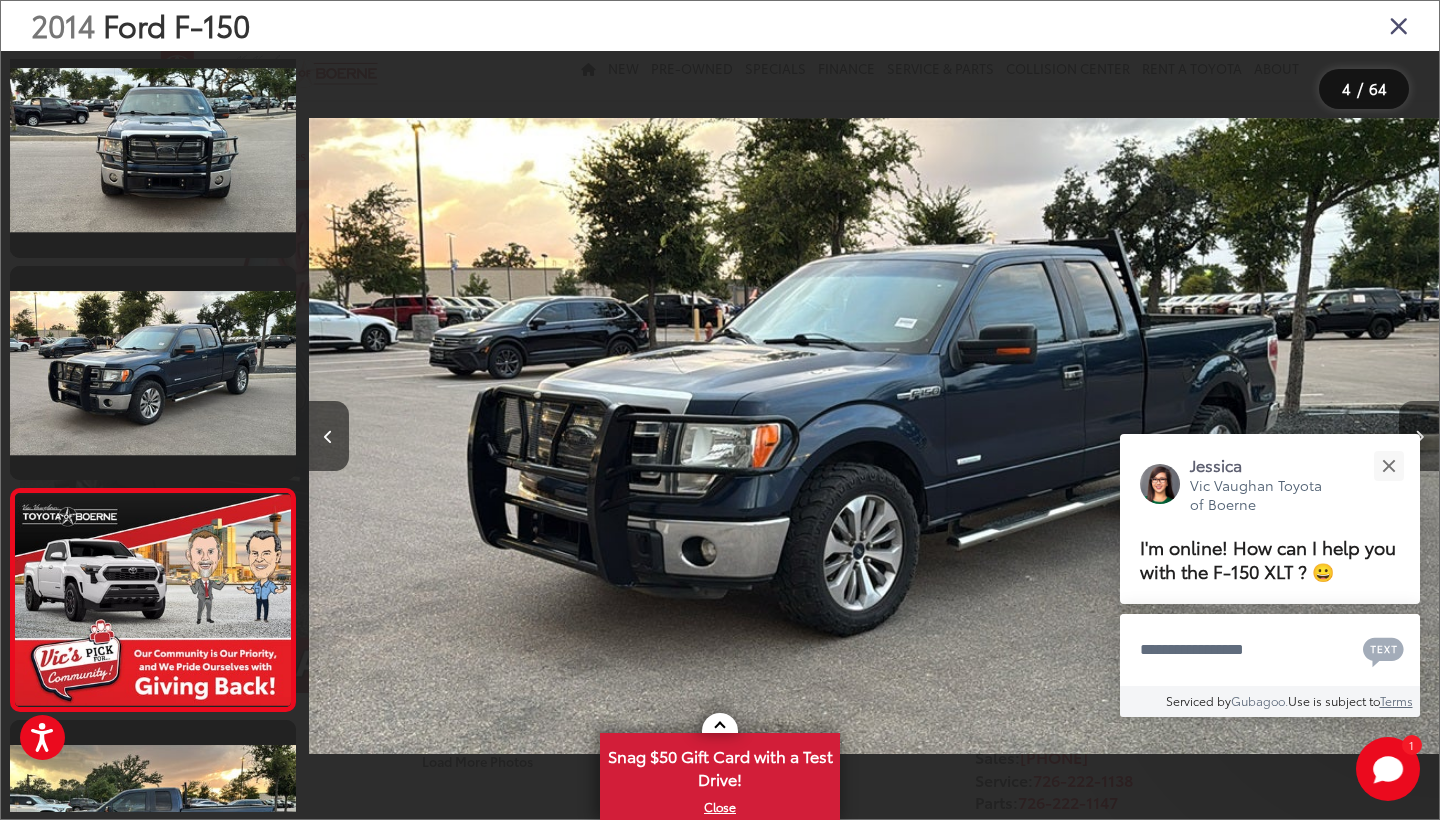 scroll, scrollTop: 0, scrollLeft: 4522, axis: horizontal 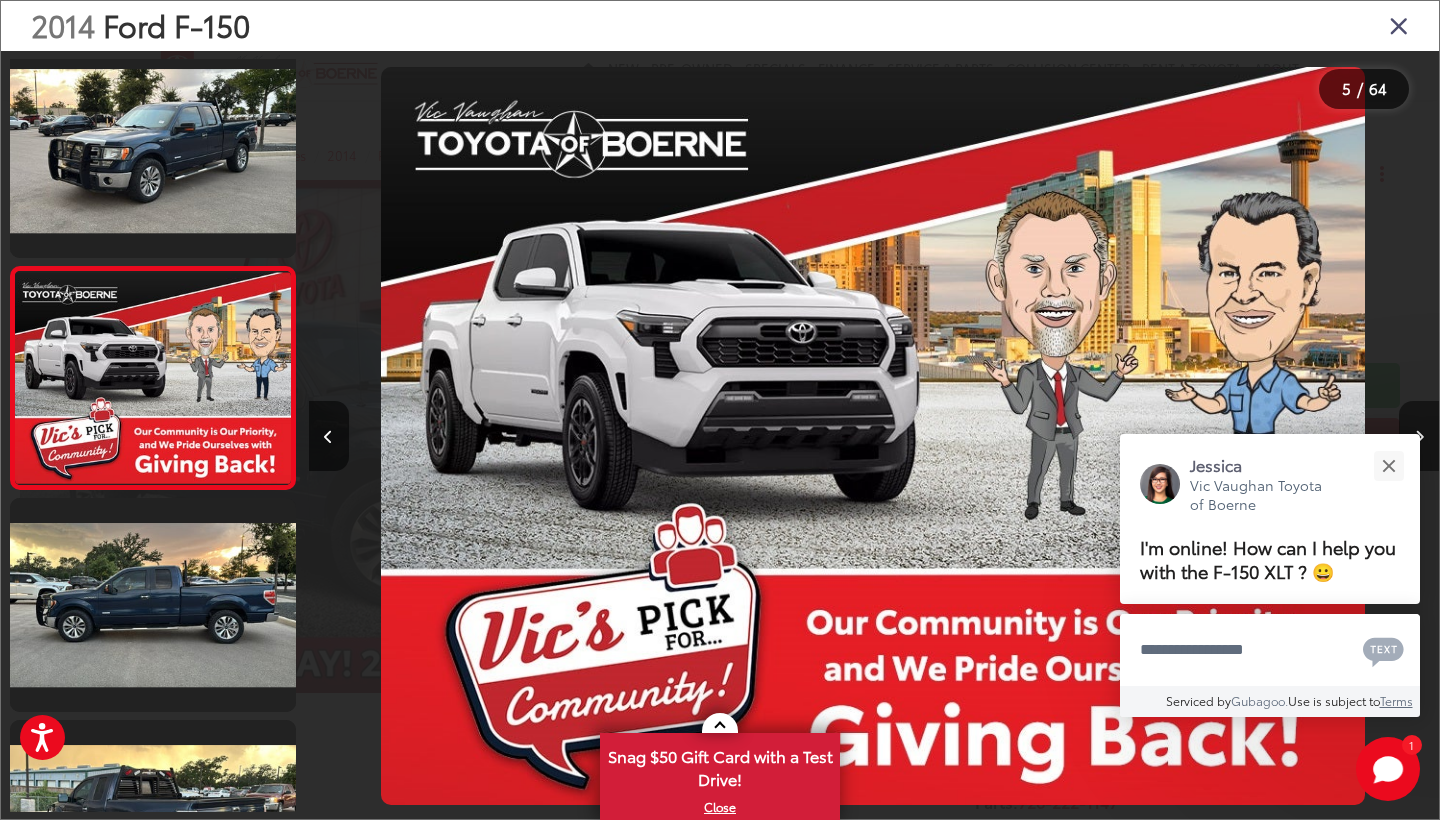 click at bounding box center [1419, 436] 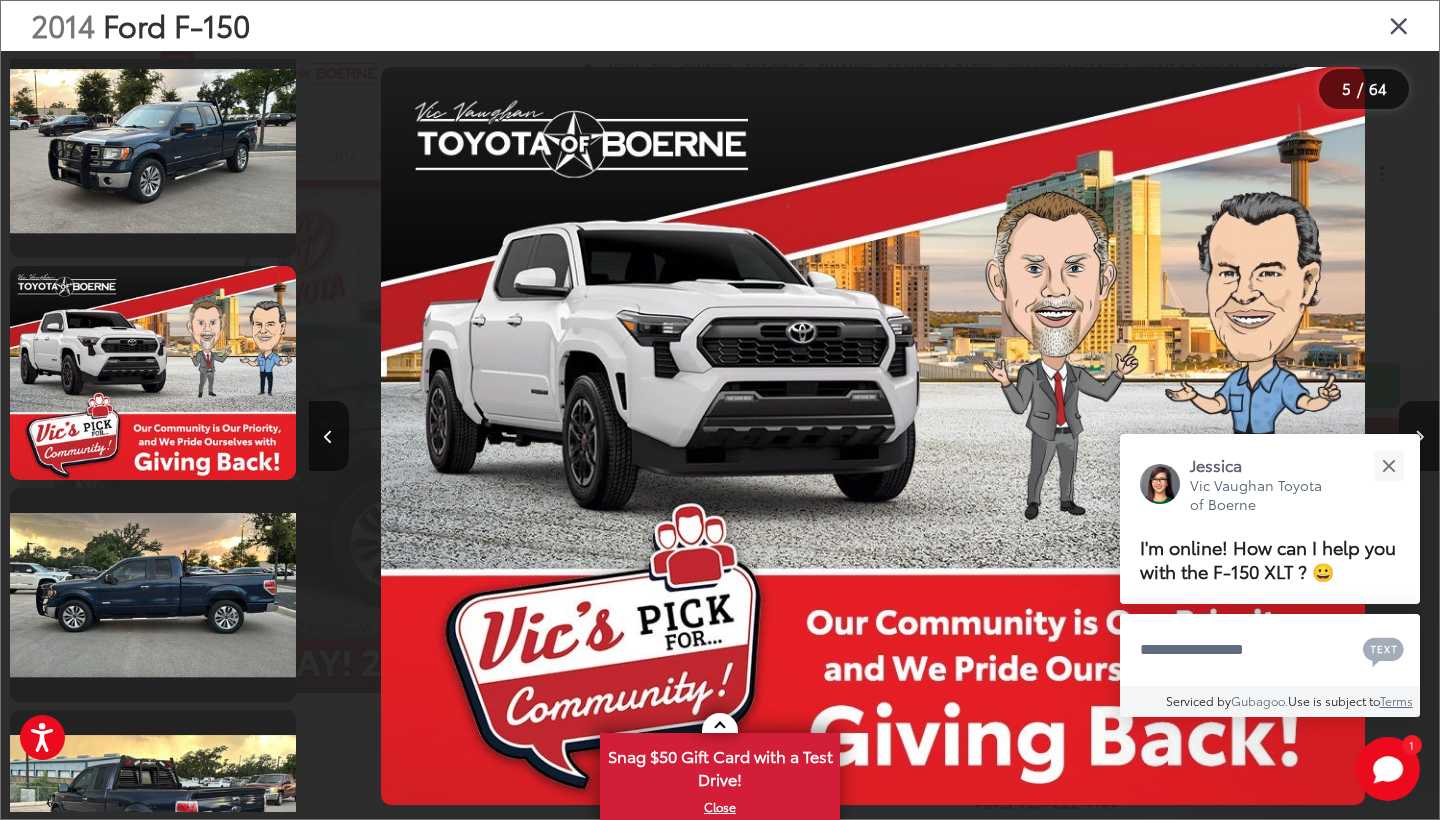 scroll, scrollTop: 0, scrollLeft: 5493, axis: horizontal 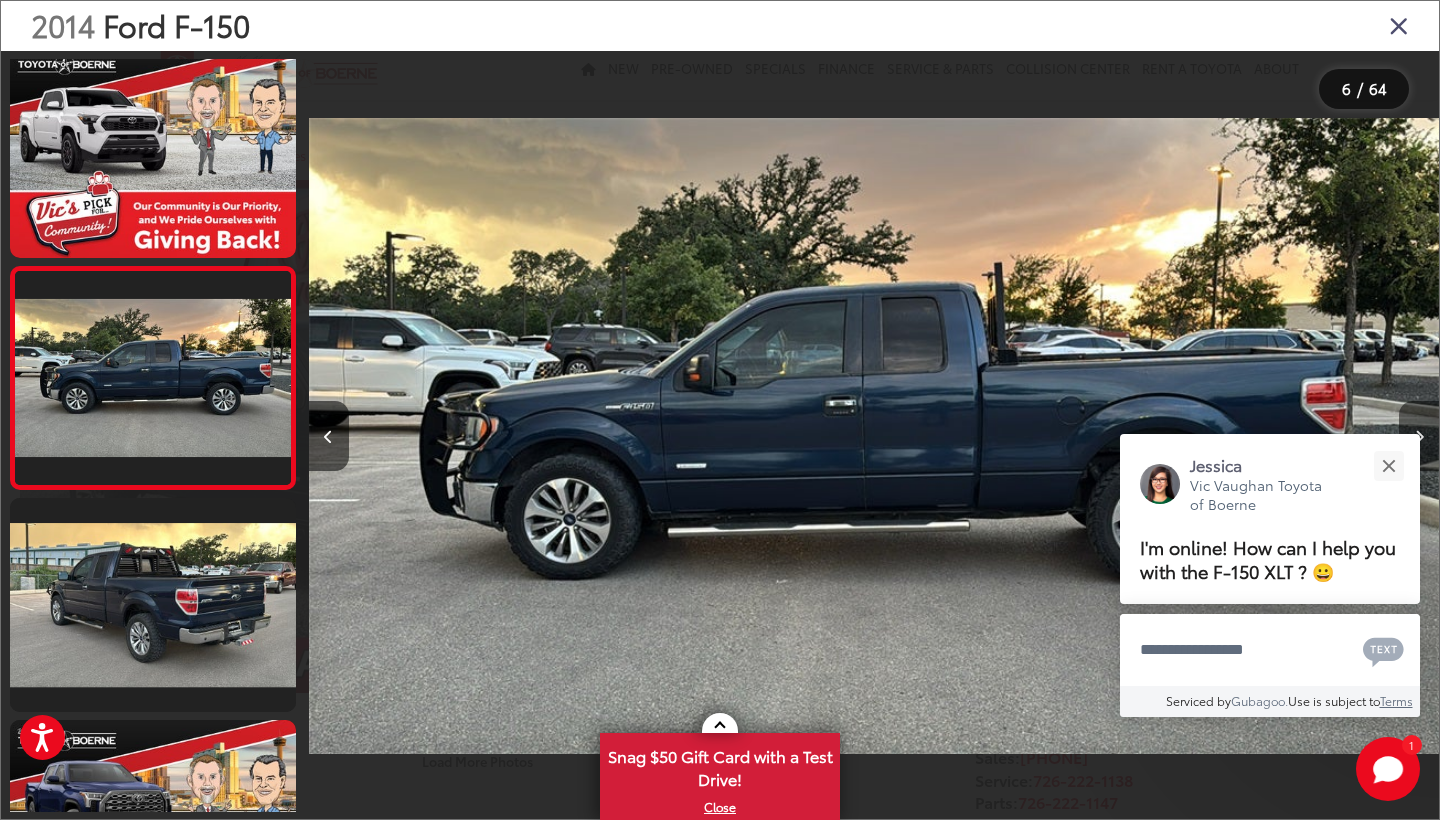 click at bounding box center (1419, 436) 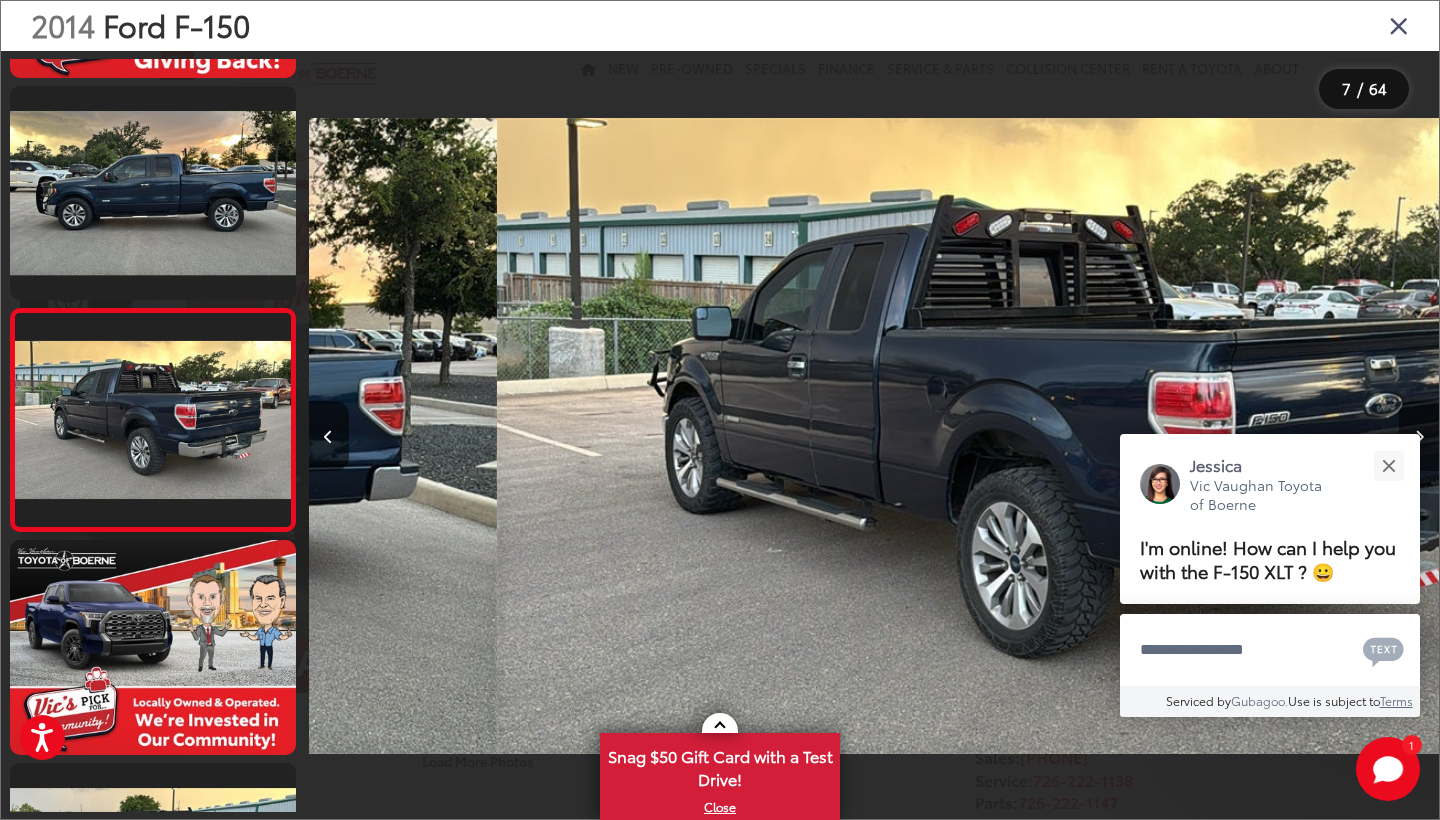 scroll, scrollTop: 1126, scrollLeft: 0, axis: vertical 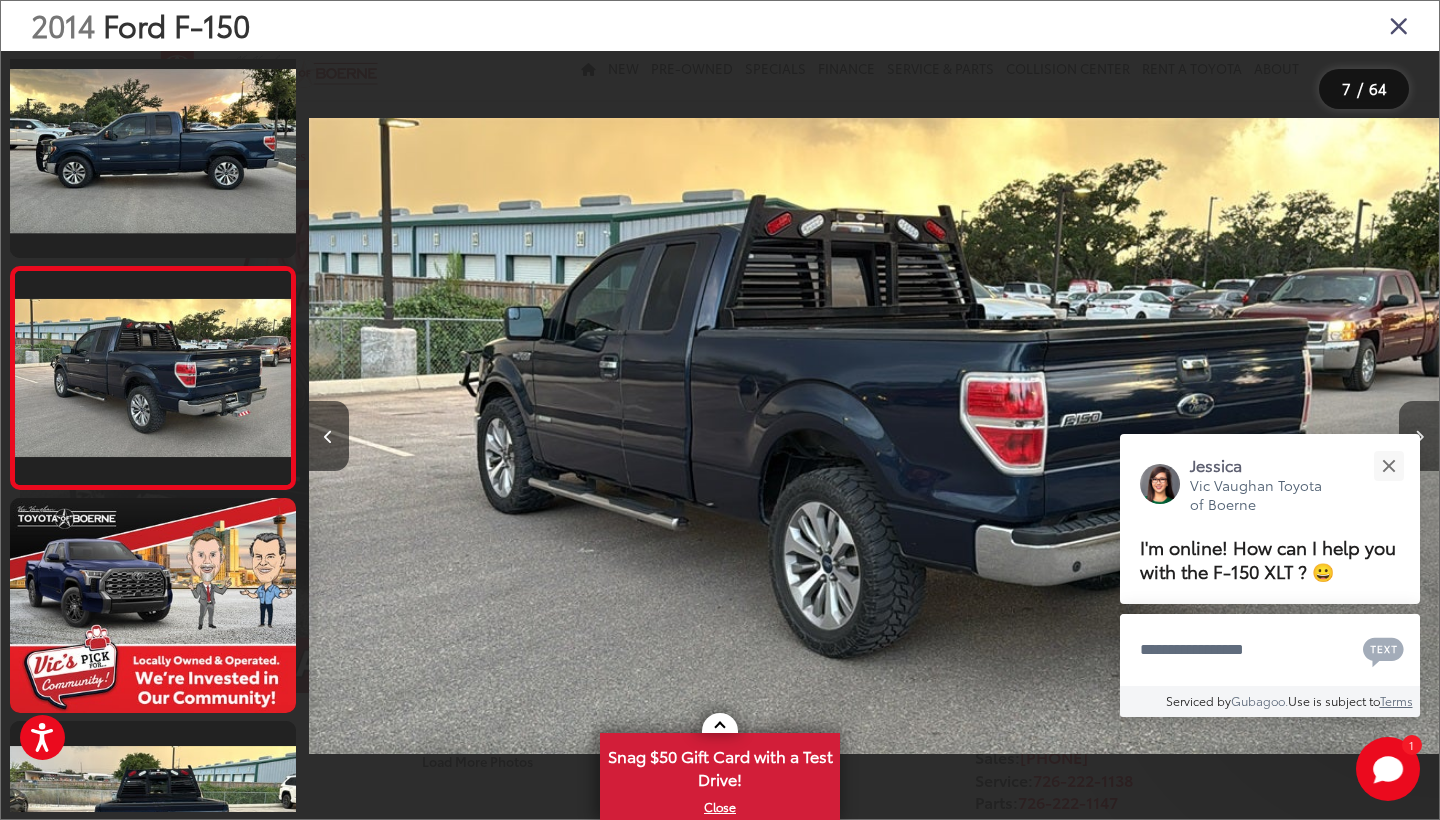 click at bounding box center (1419, 436) 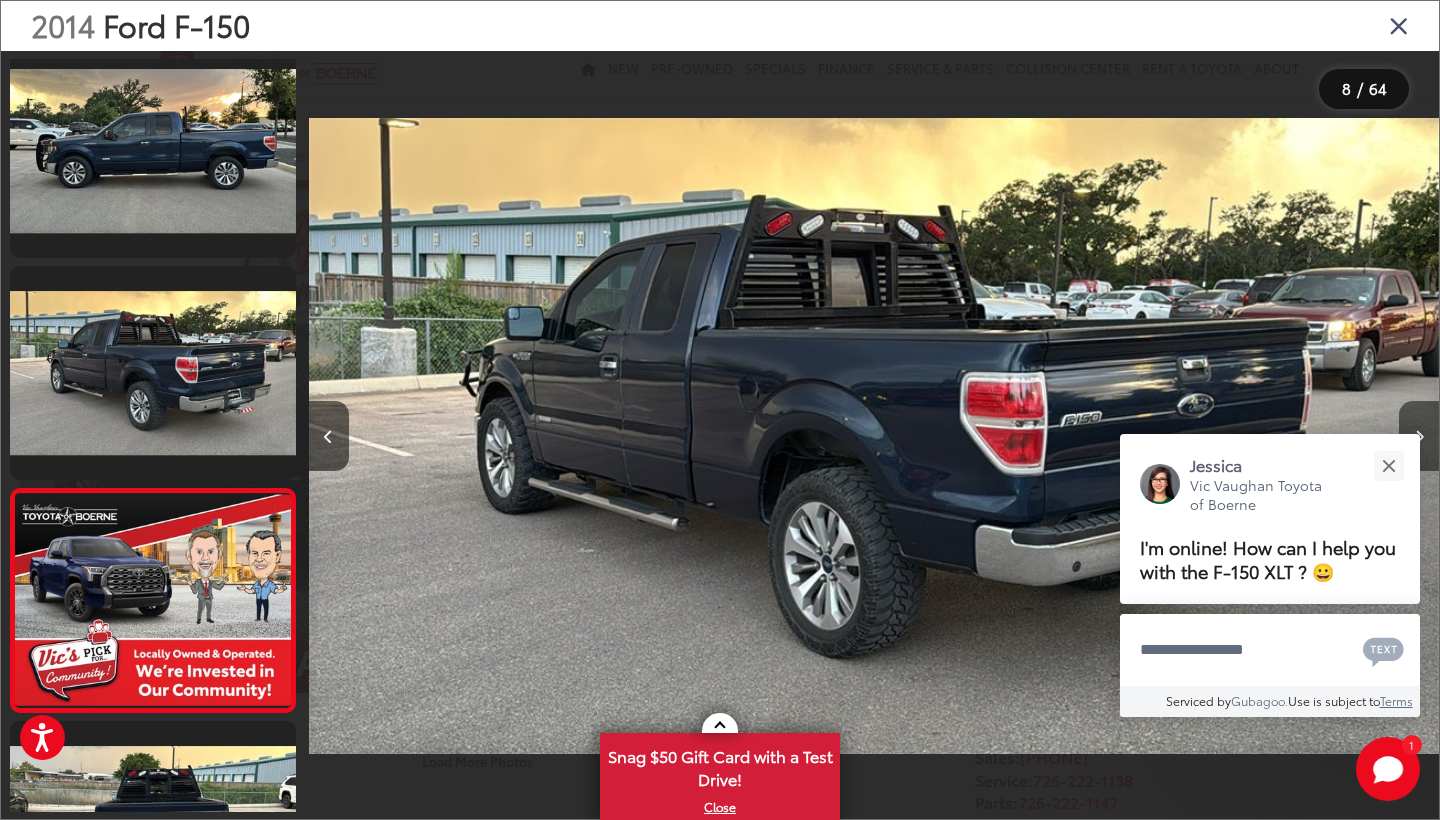 scroll, scrollTop: 0, scrollLeft: 7913, axis: horizontal 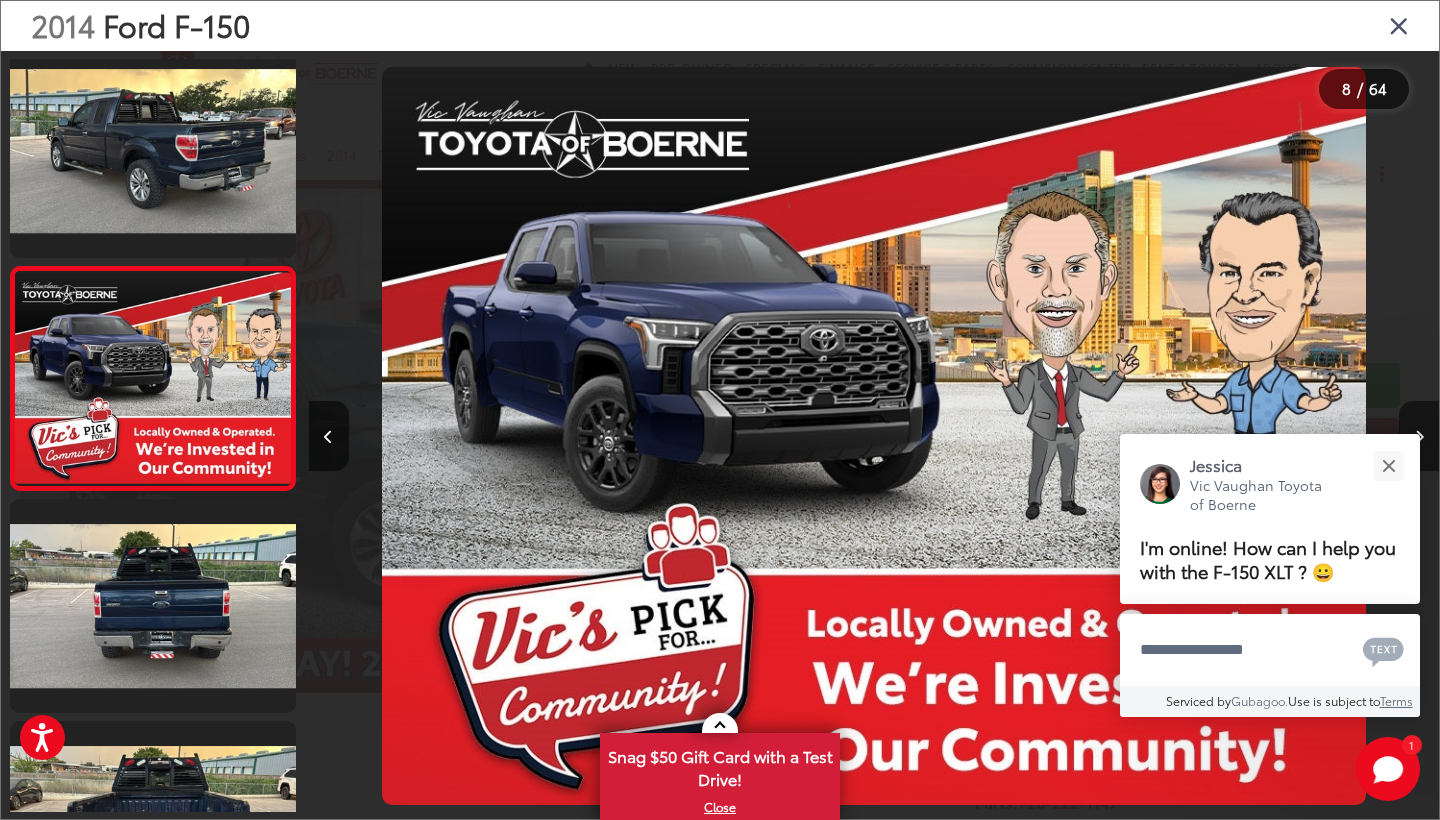 click at bounding box center (1419, 436) 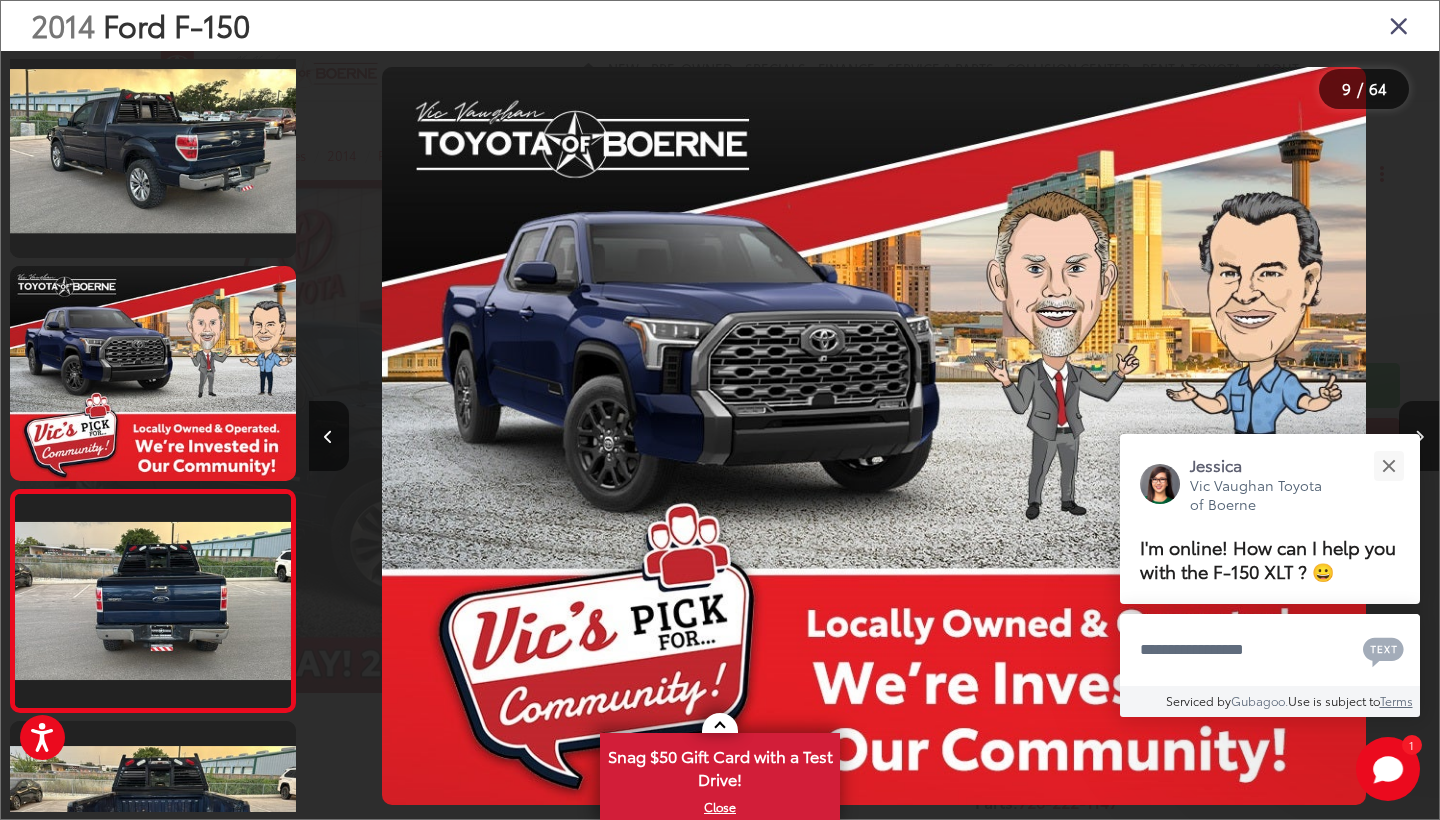 scroll, scrollTop: 0, scrollLeft: 9043, axis: horizontal 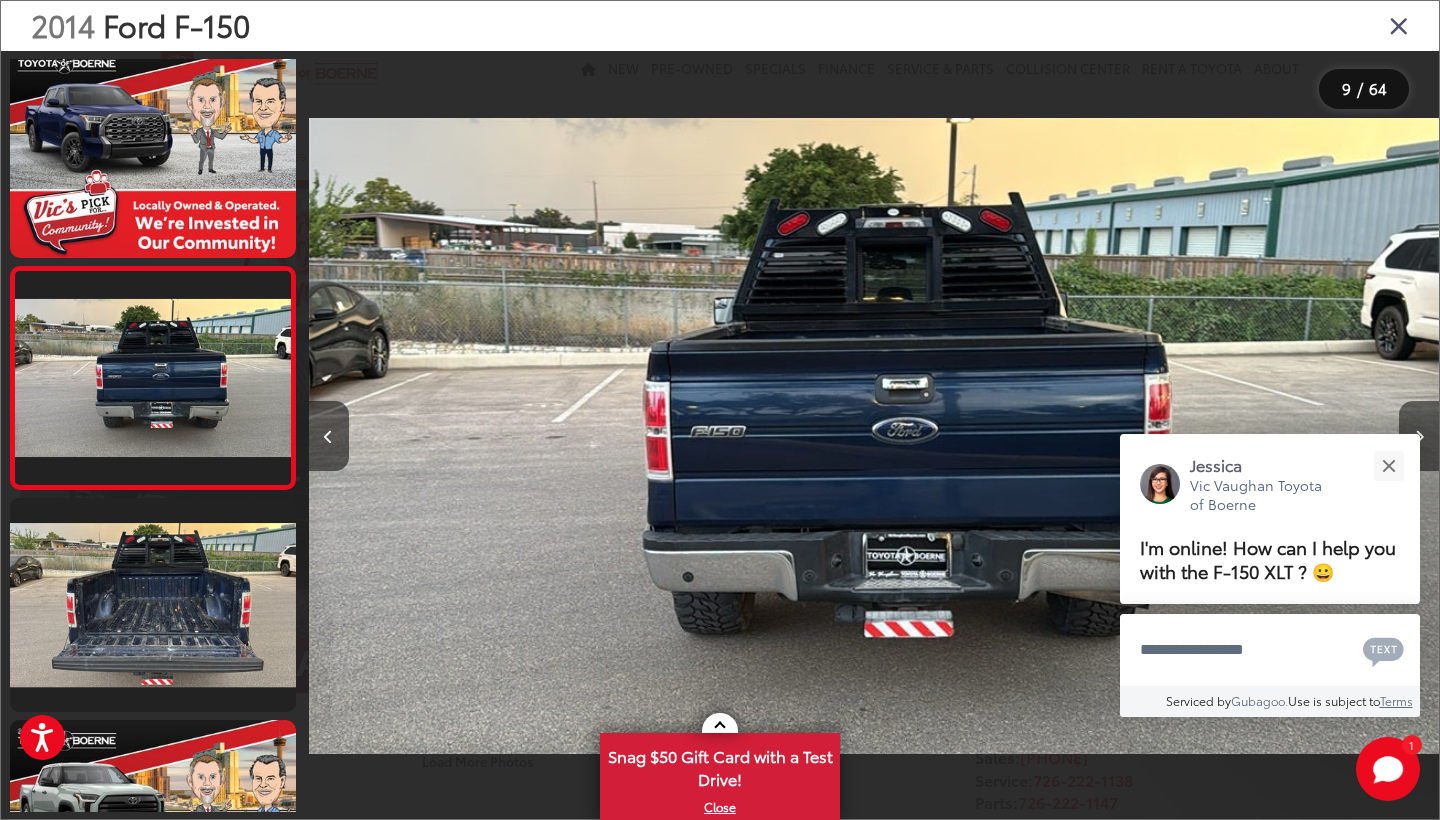 click at bounding box center [1419, 436] 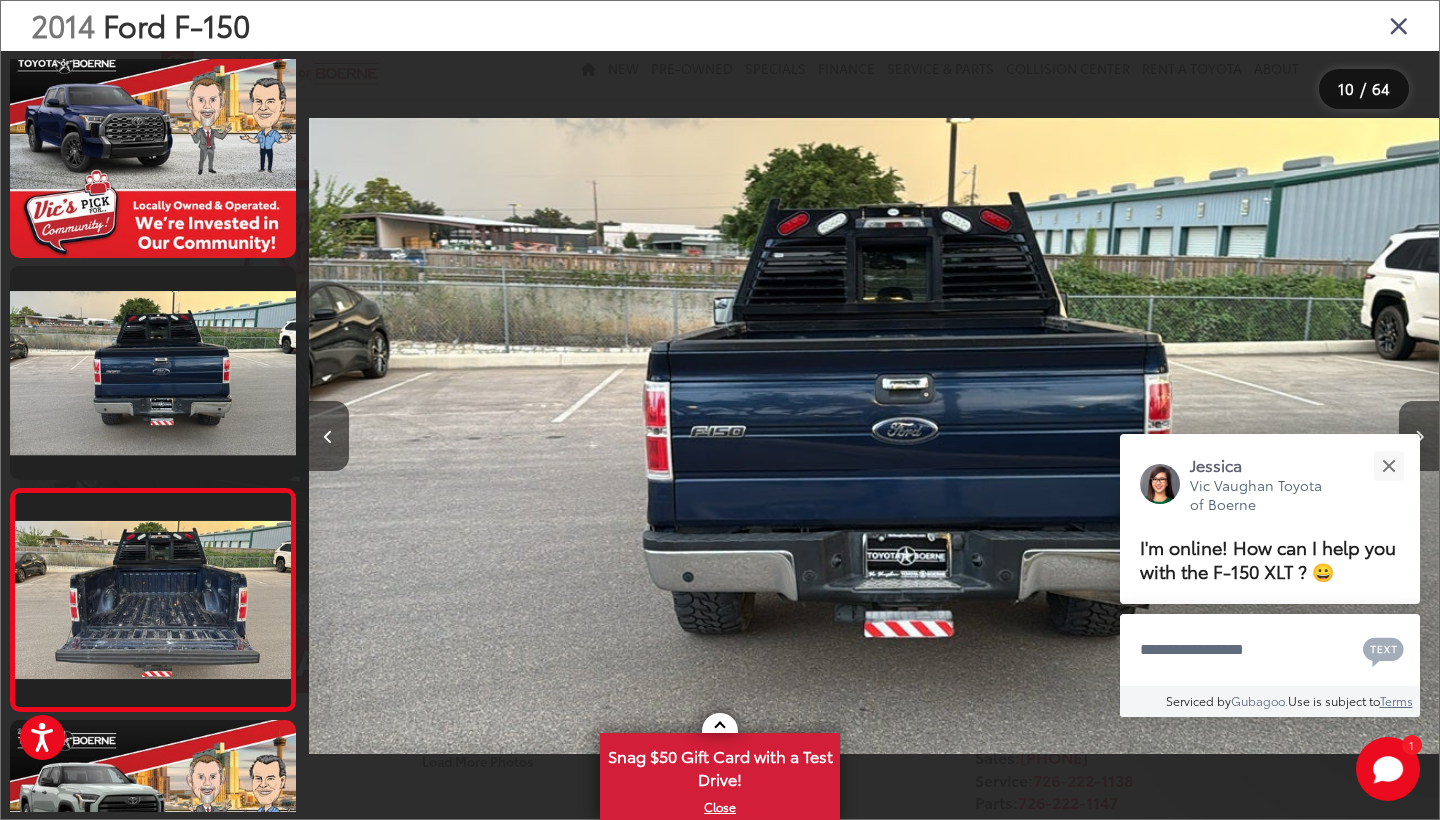 scroll, scrollTop: 0, scrollLeft: 10174, axis: horizontal 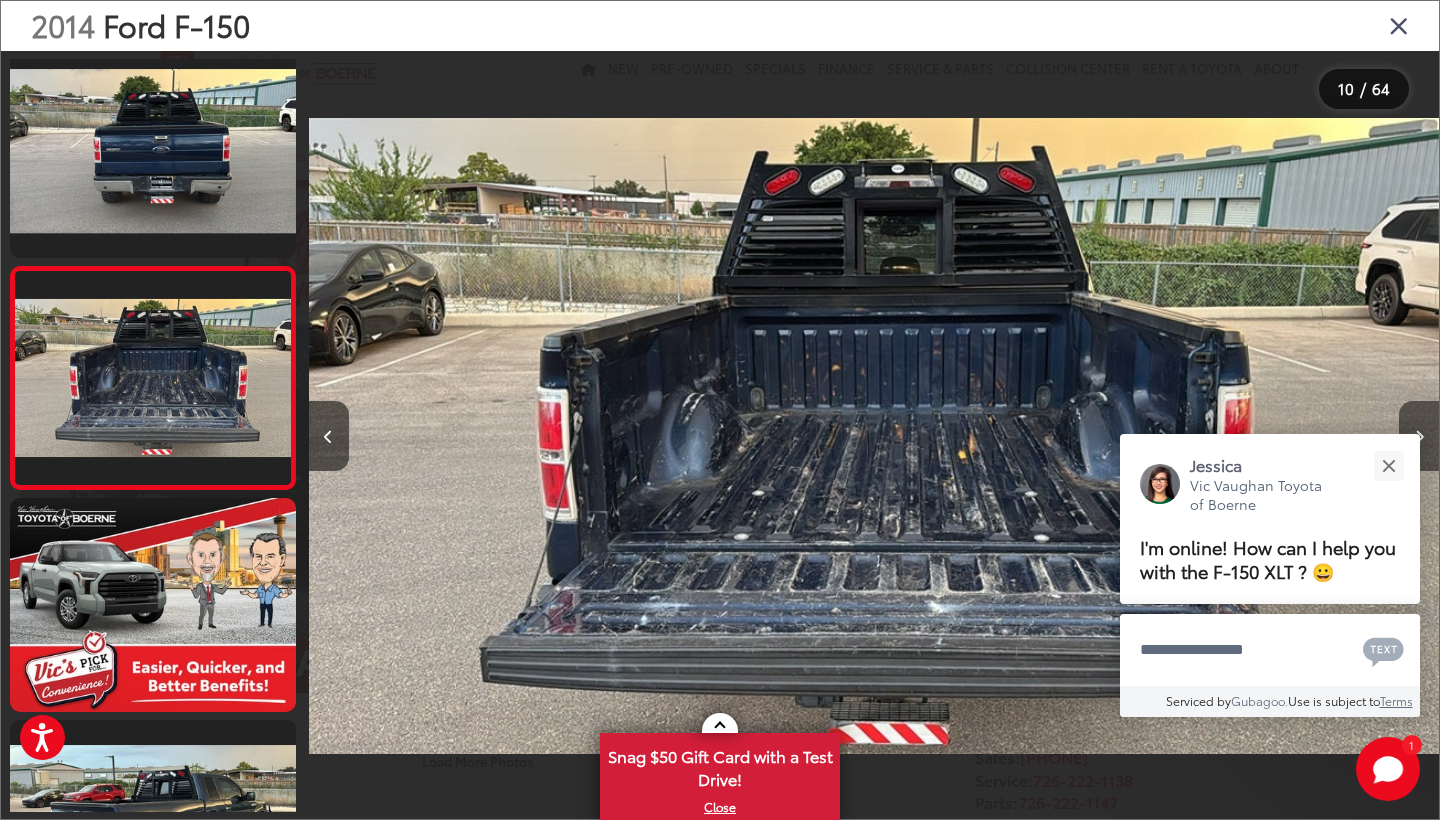 click at bounding box center (1419, 436) 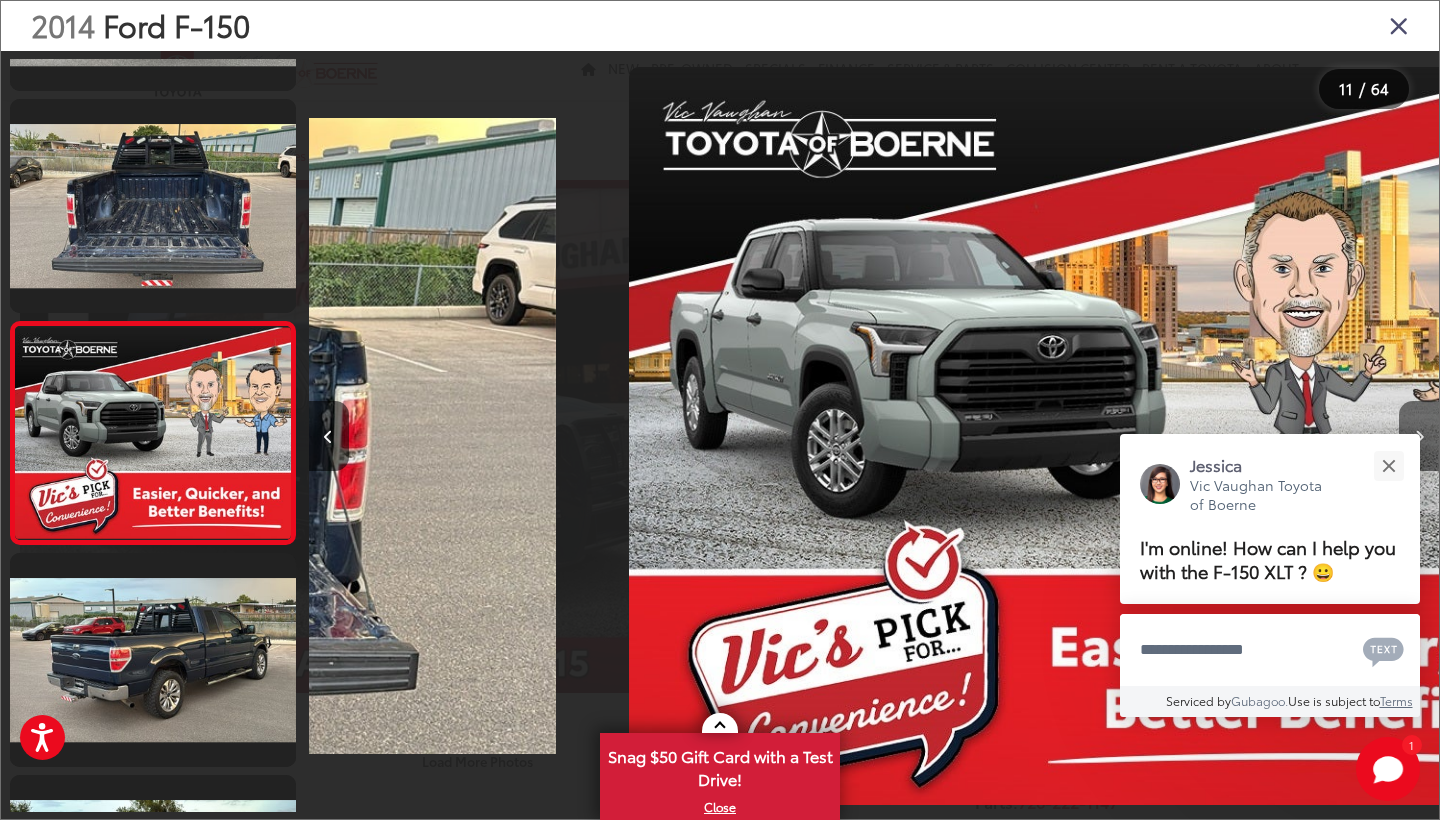 scroll, scrollTop: 2010, scrollLeft: 0, axis: vertical 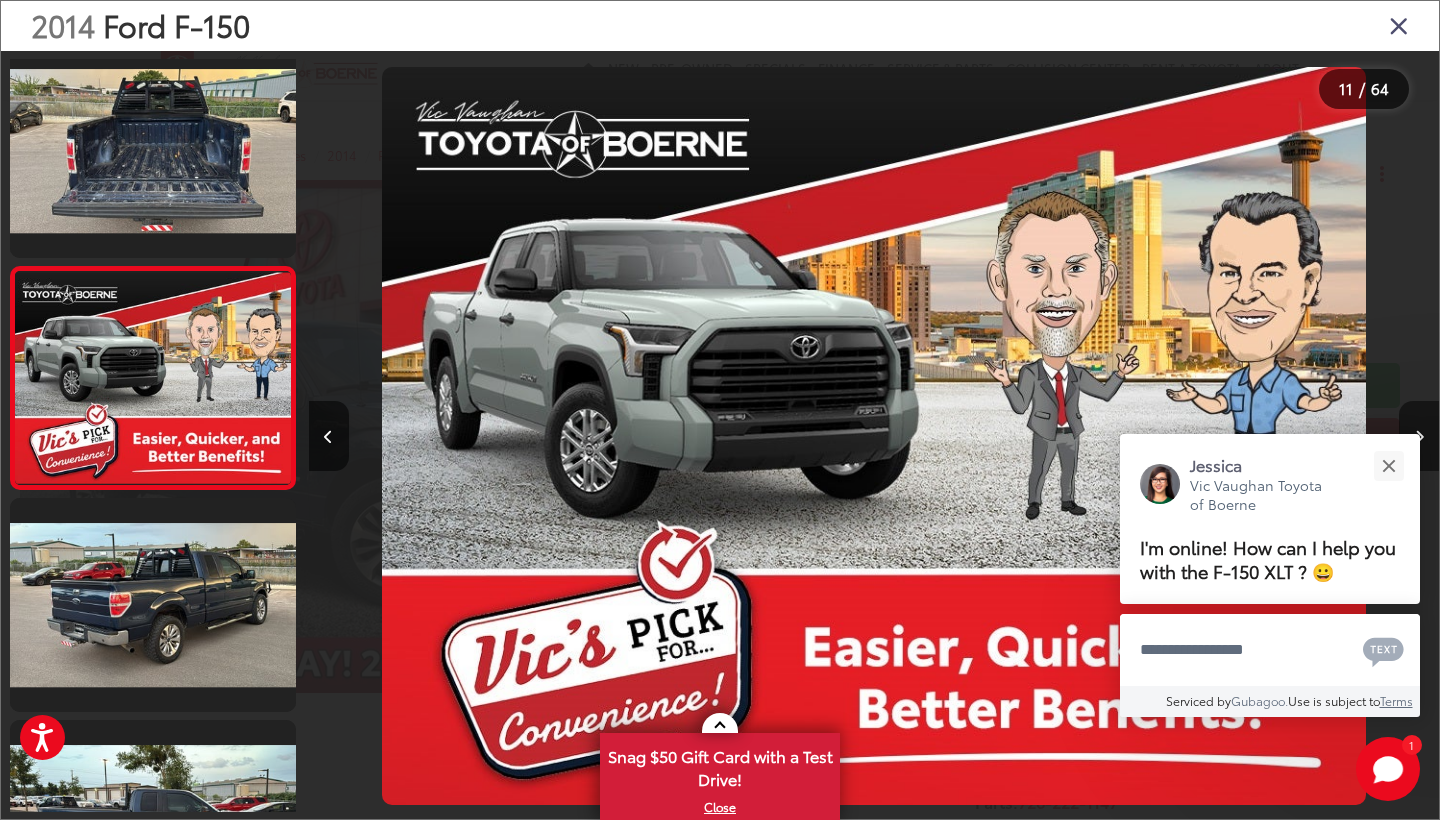 click at bounding box center (1419, 436) 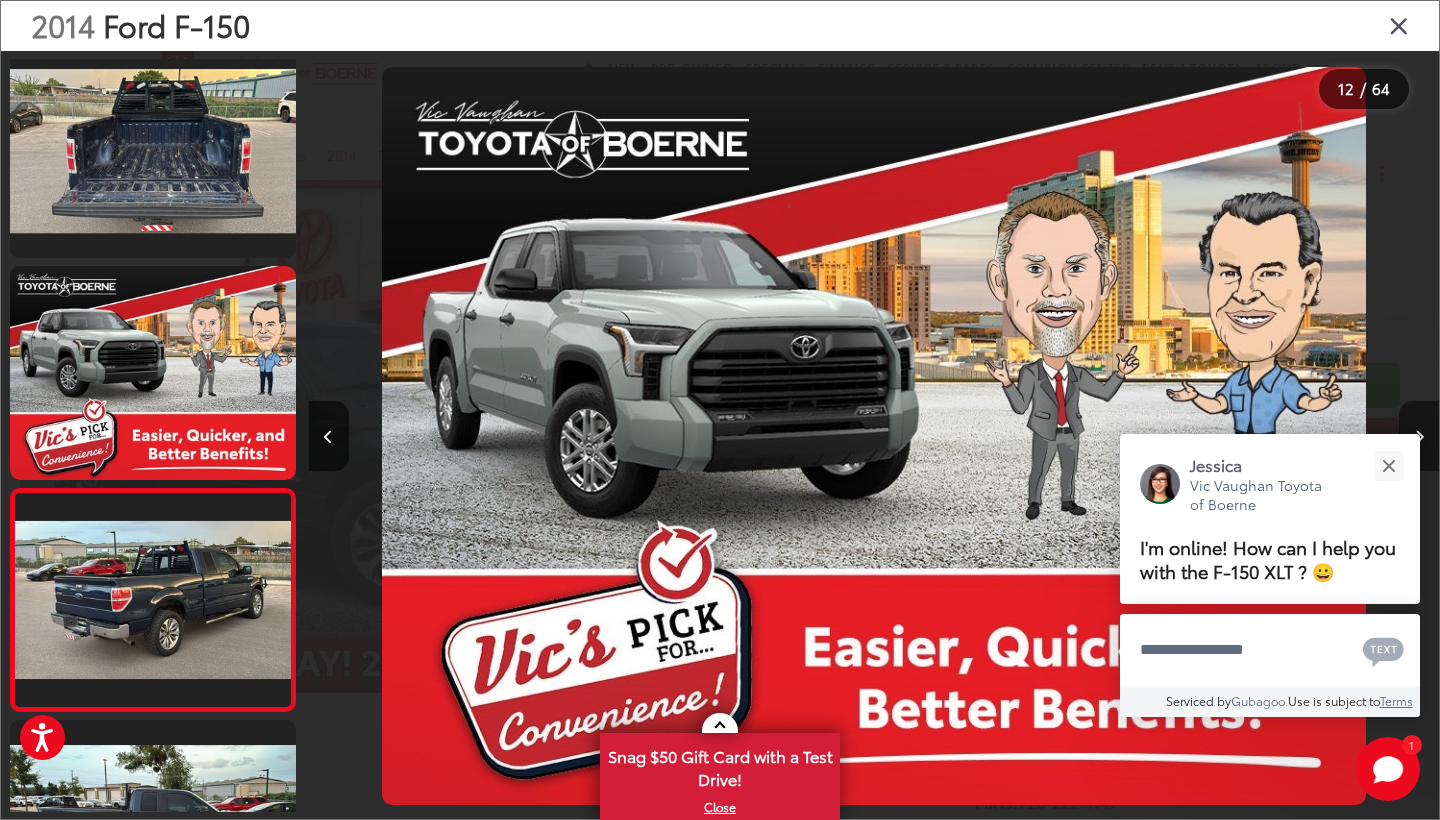 scroll, scrollTop: 0, scrollLeft: 12434, axis: horizontal 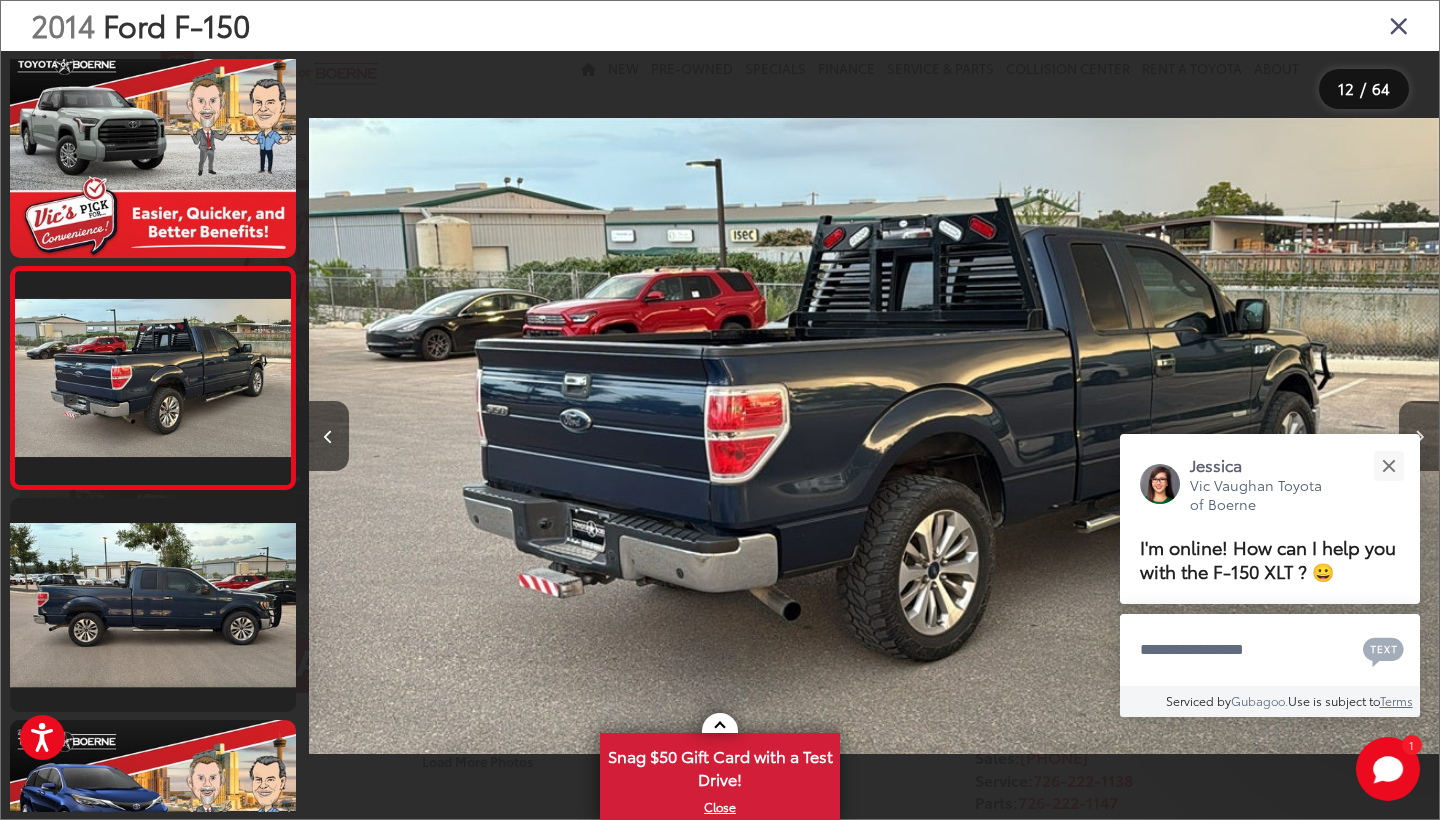 click at bounding box center (1419, 436) 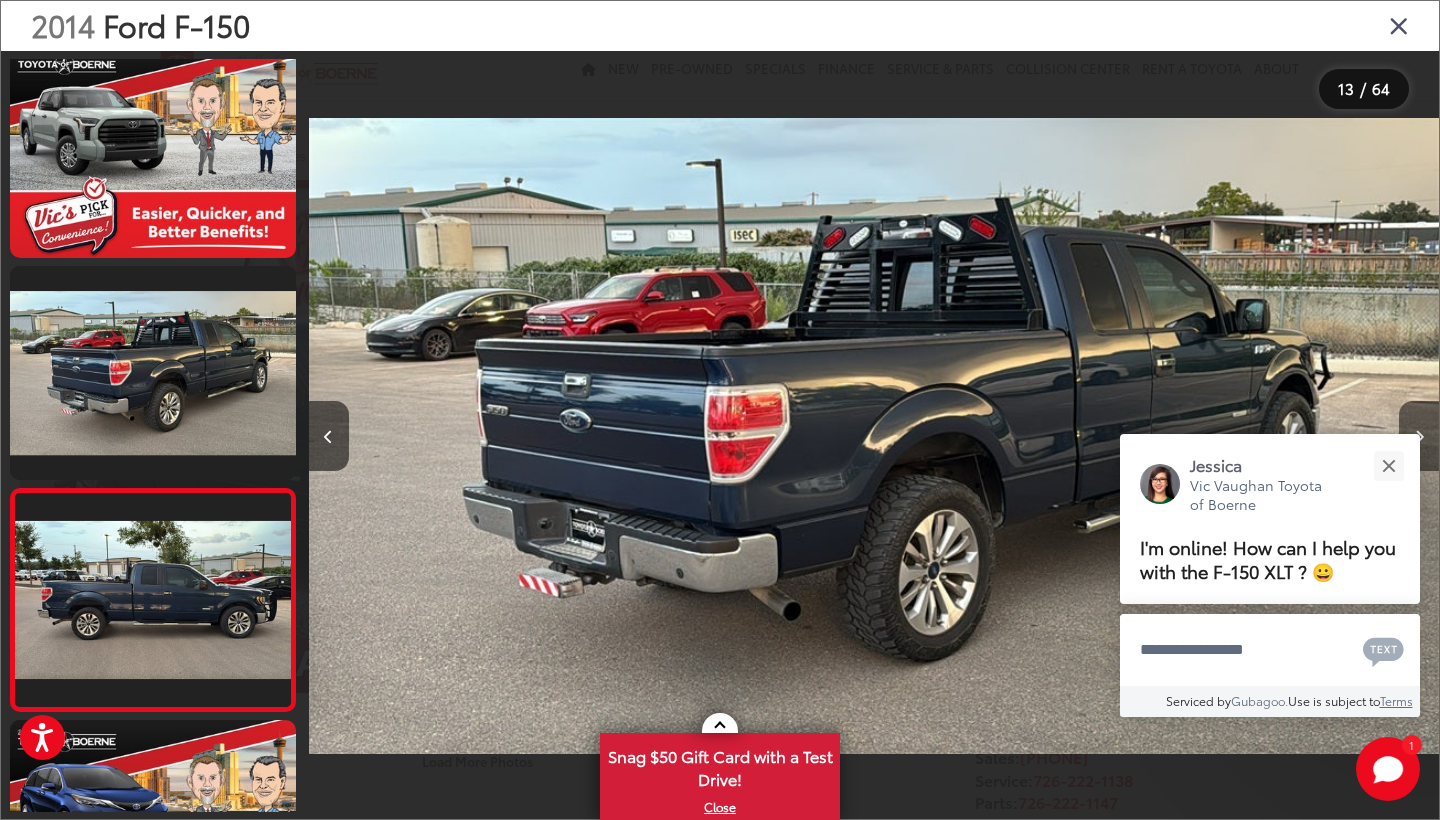 scroll, scrollTop: 0, scrollLeft: 13565, axis: horizontal 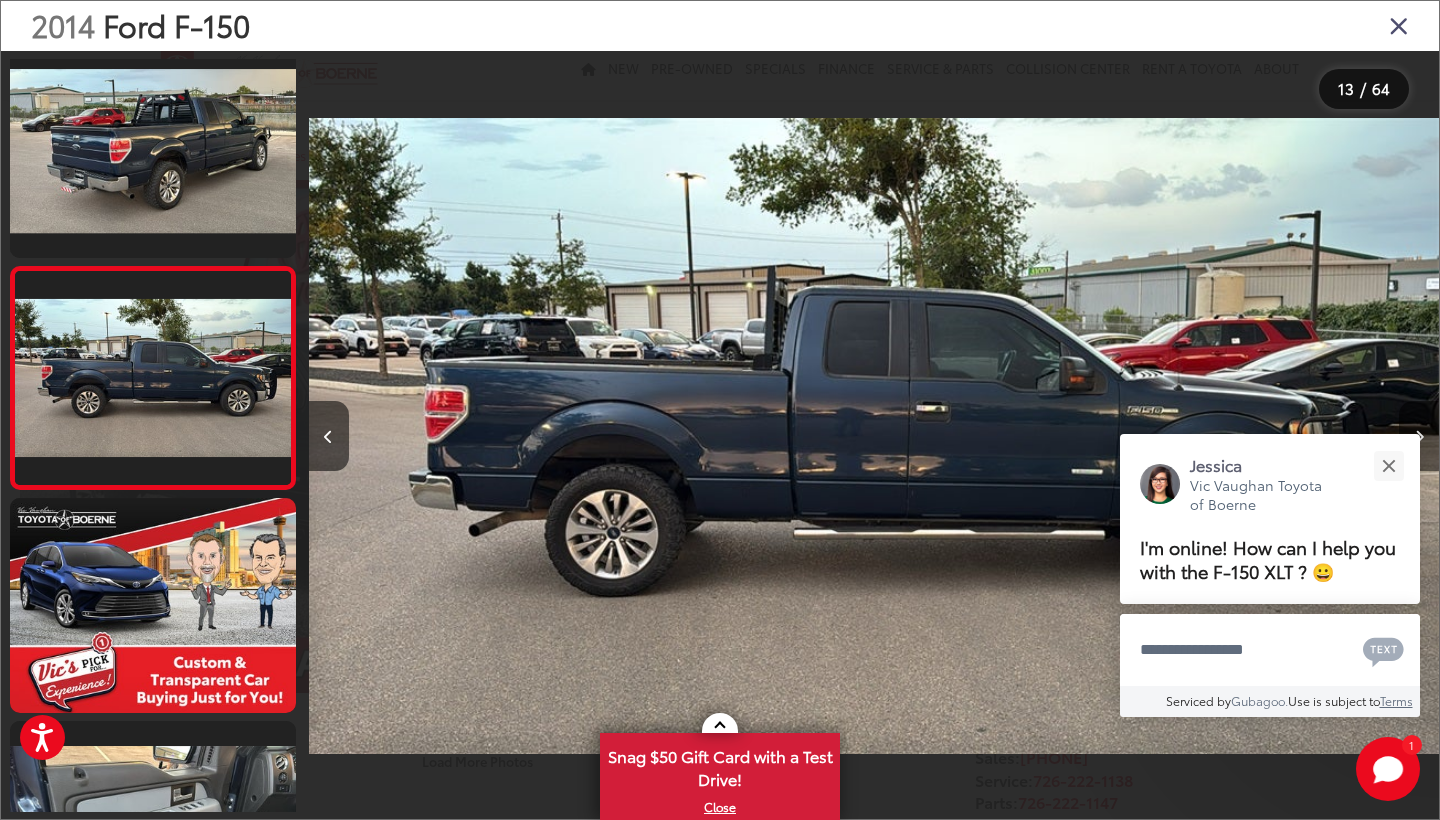 click at bounding box center [1419, 436] 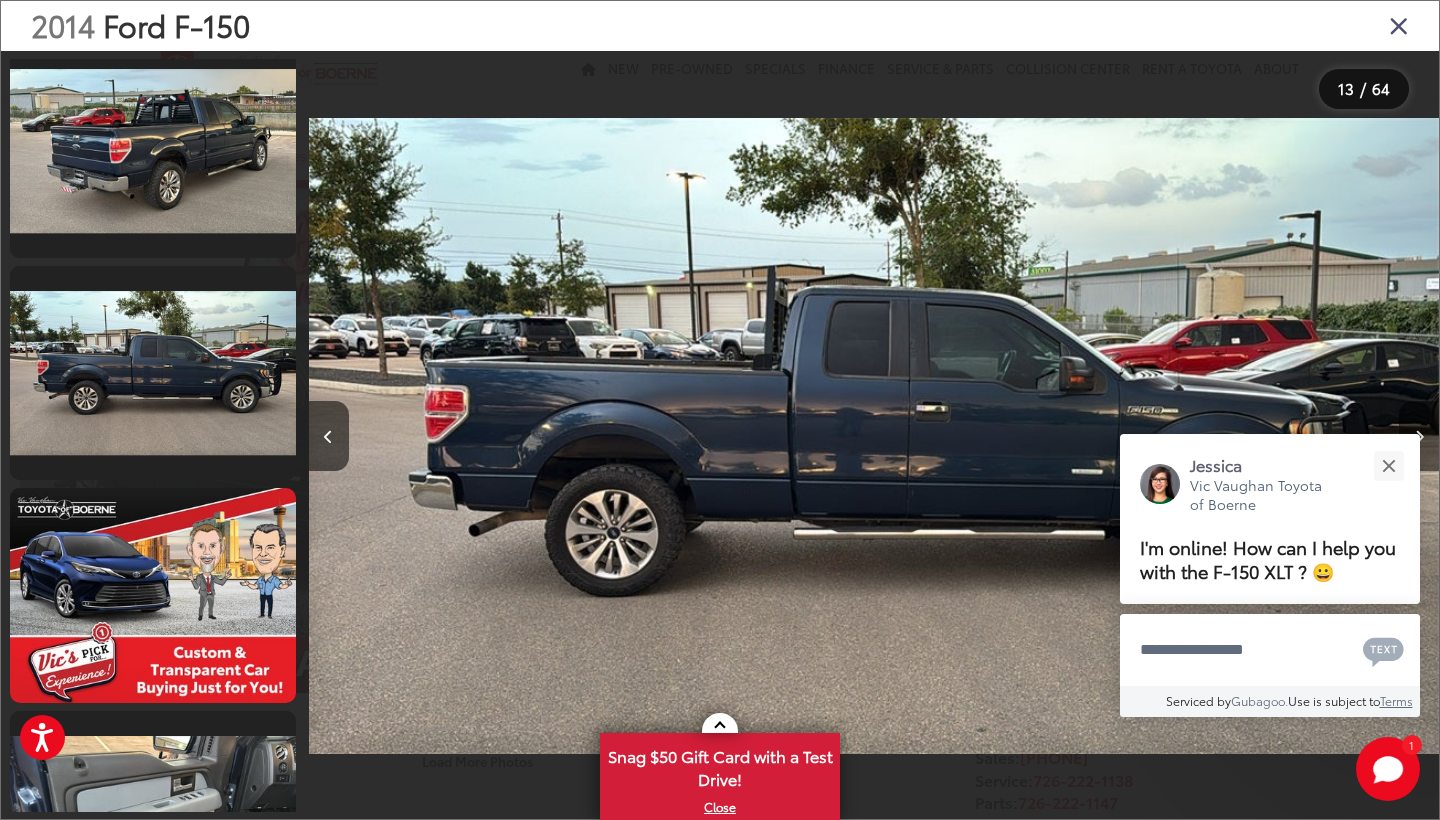 scroll, scrollTop: 0, scrollLeft: 14695, axis: horizontal 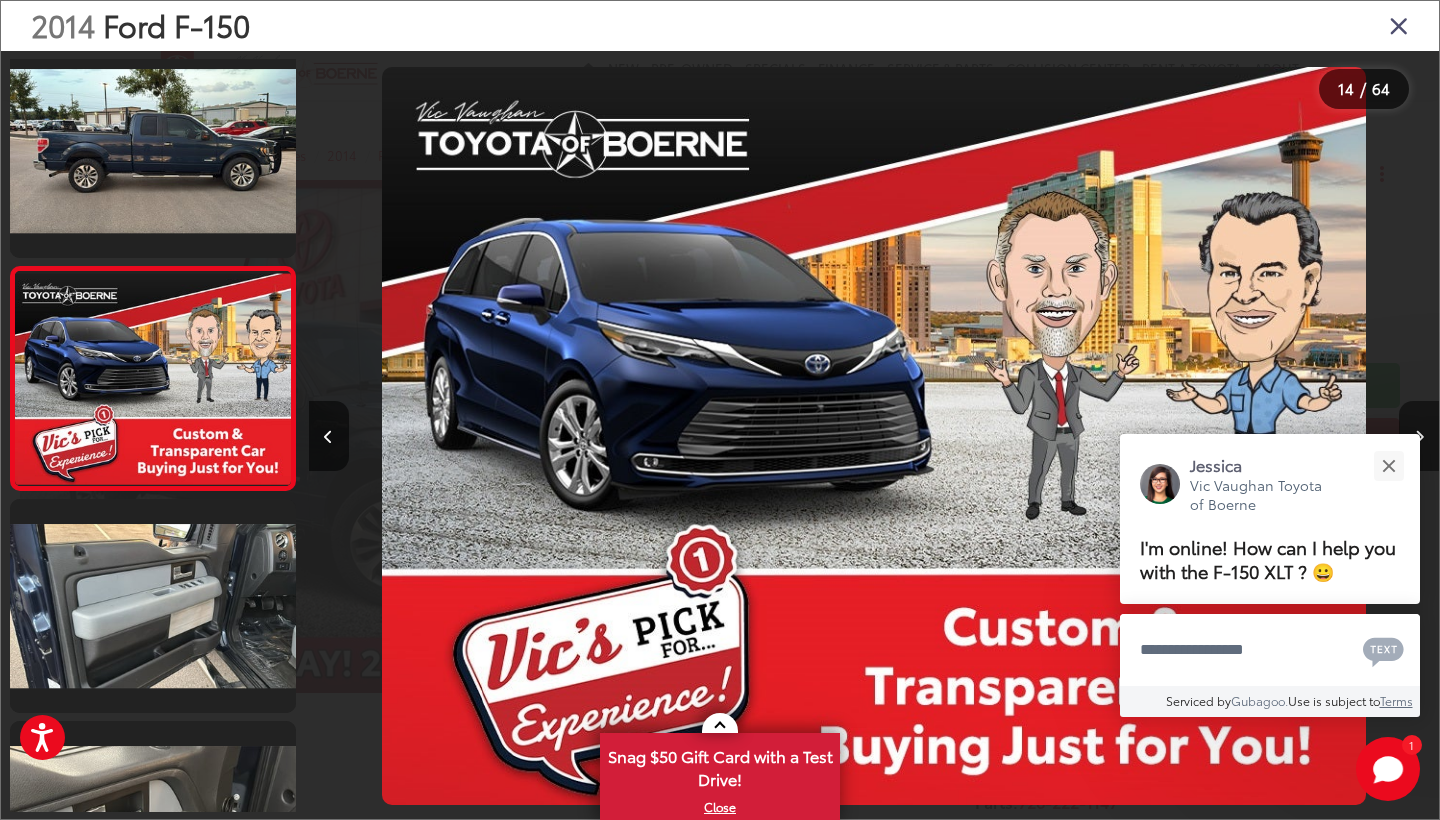 click at bounding box center (1419, 436) 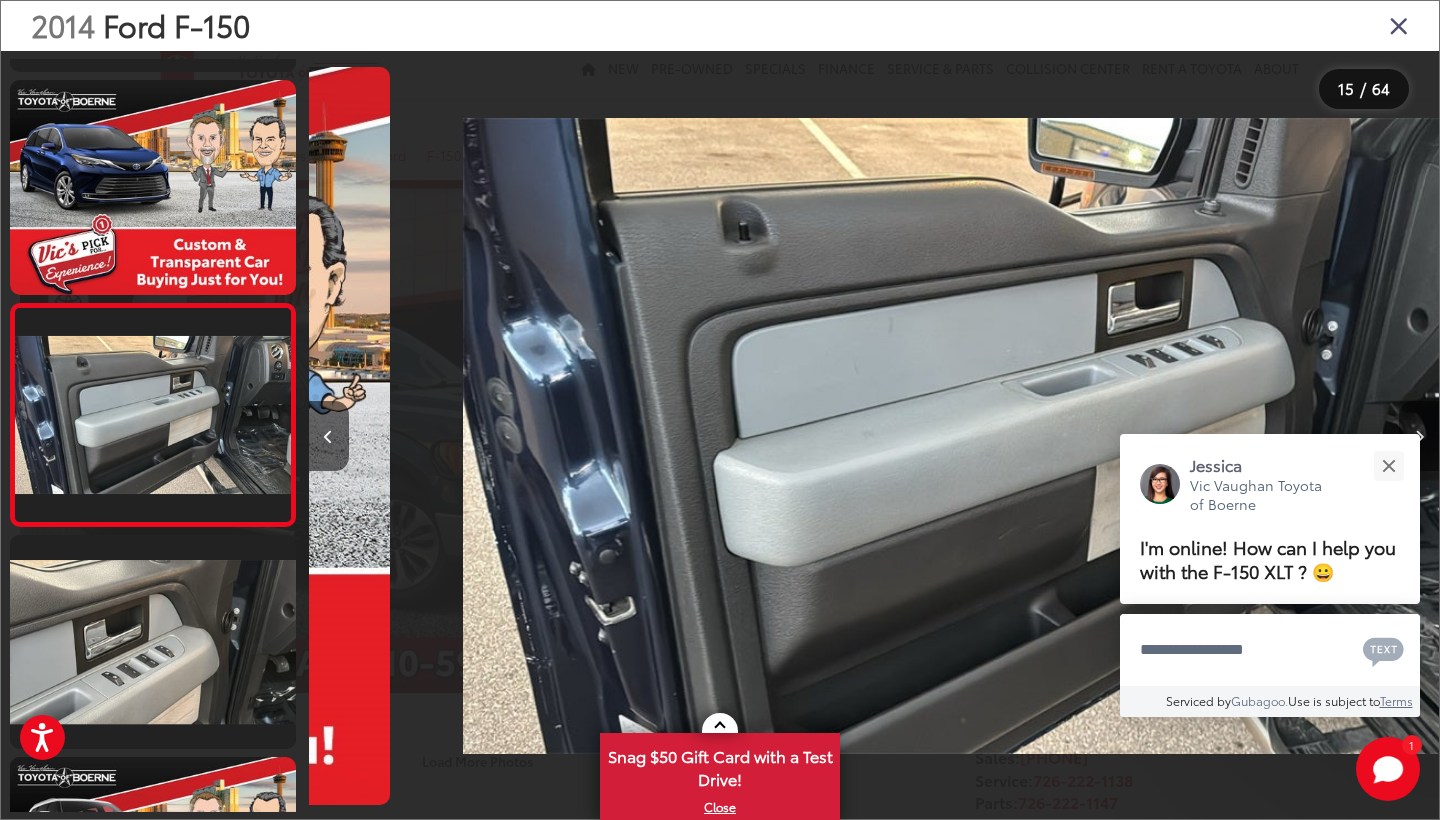 scroll 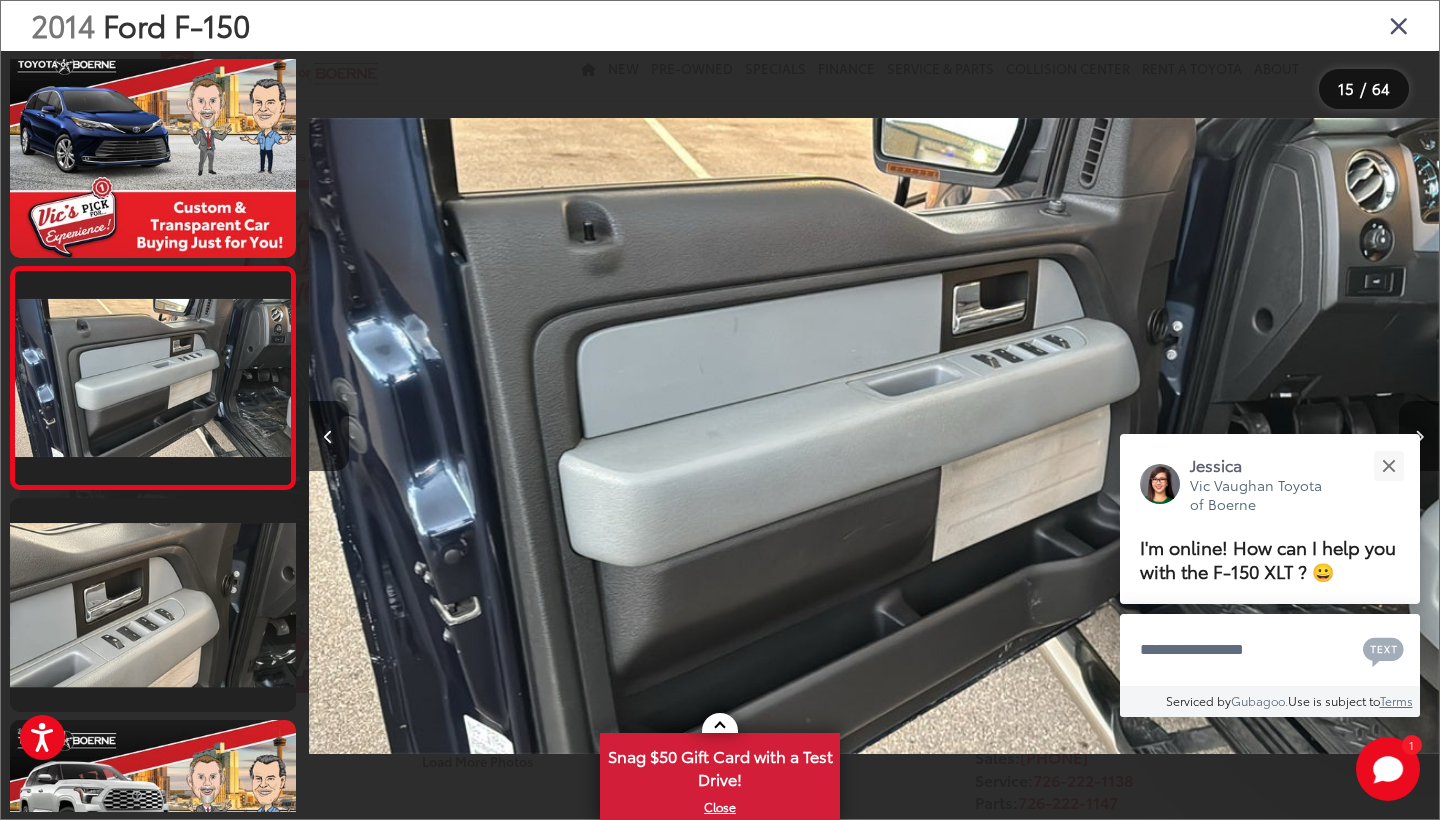 click at bounding box center (1419, 436) 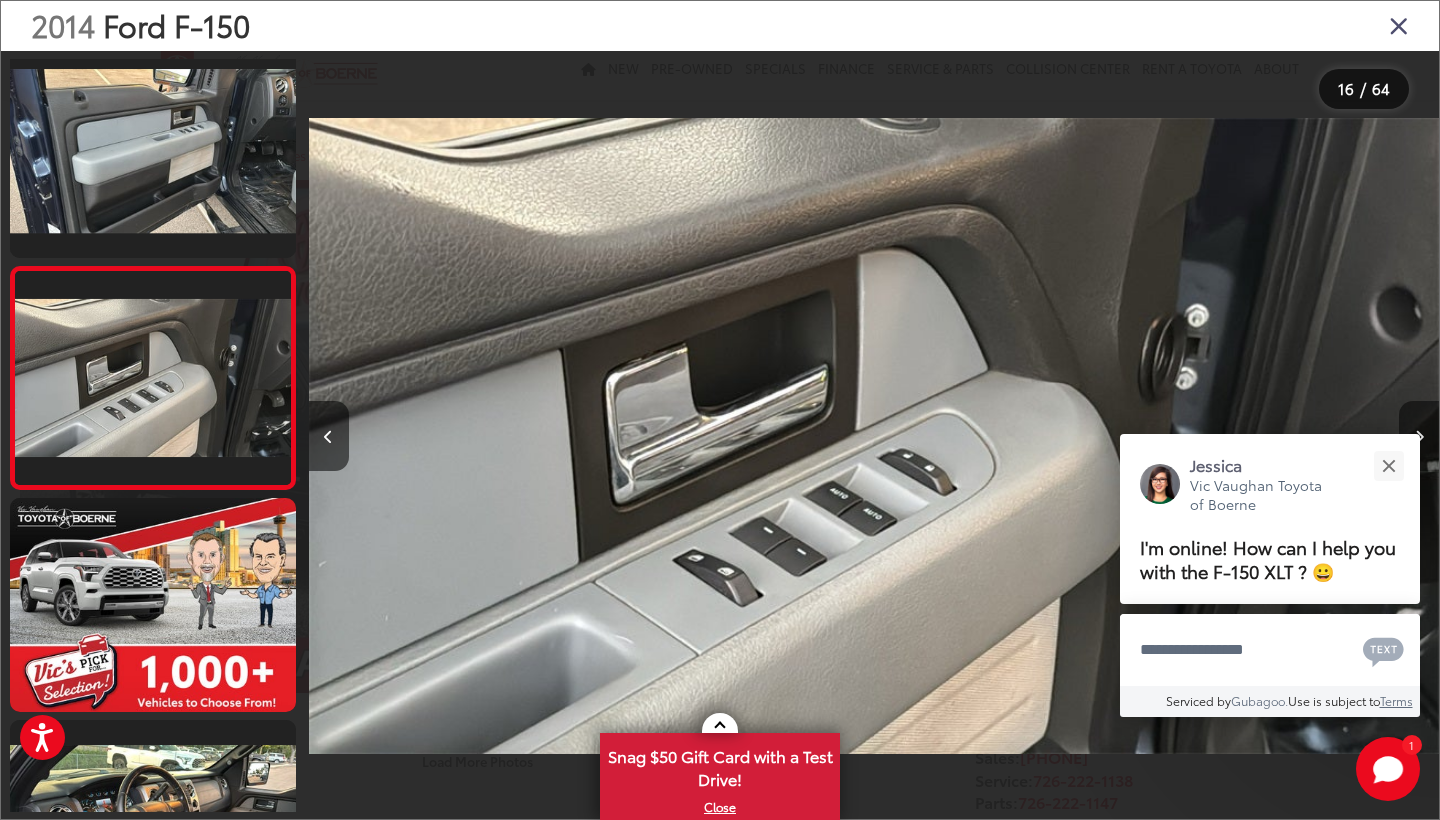 click at bounding box center (1419, 436) 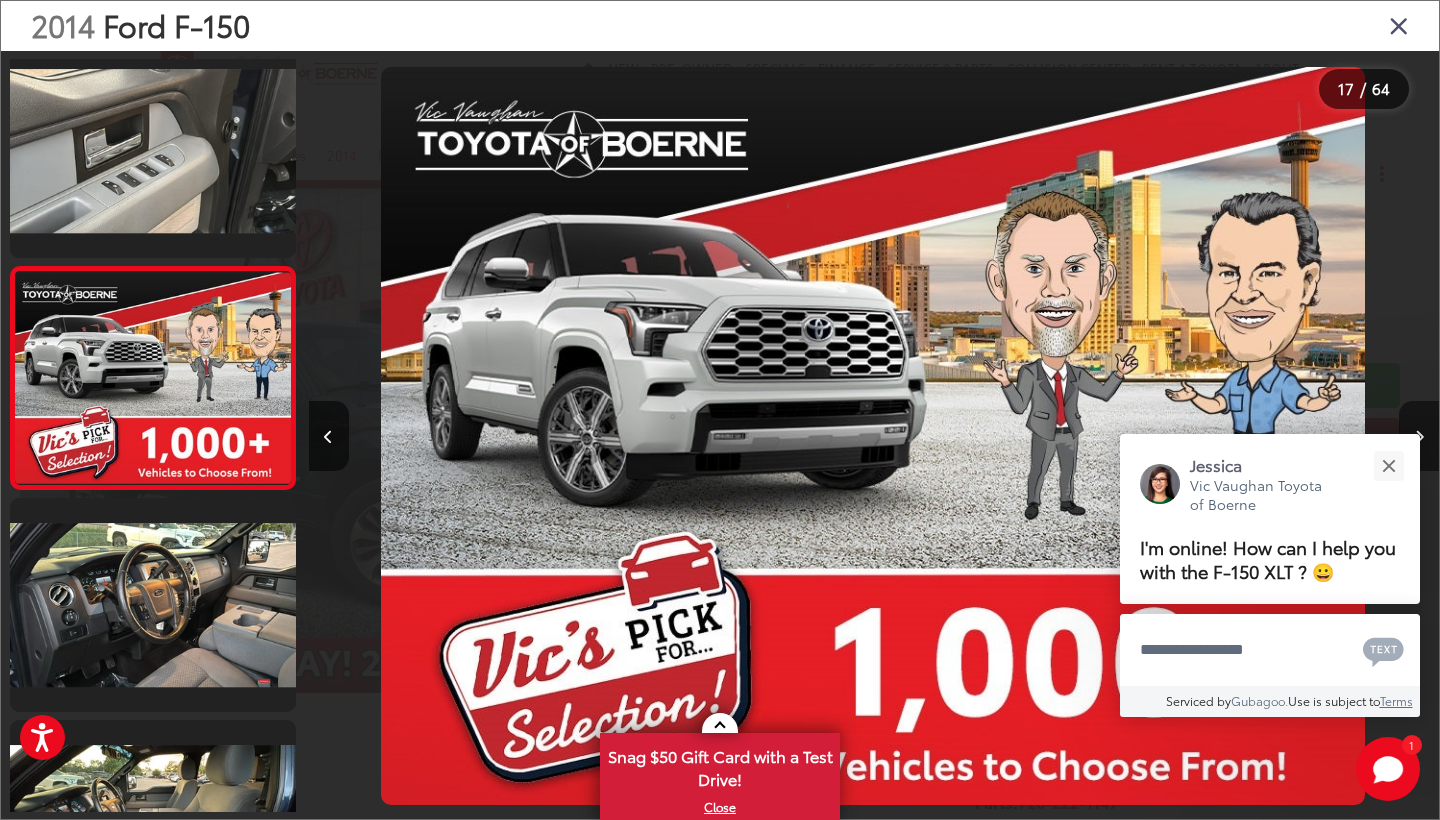 click at bounding box center [1419, 436] 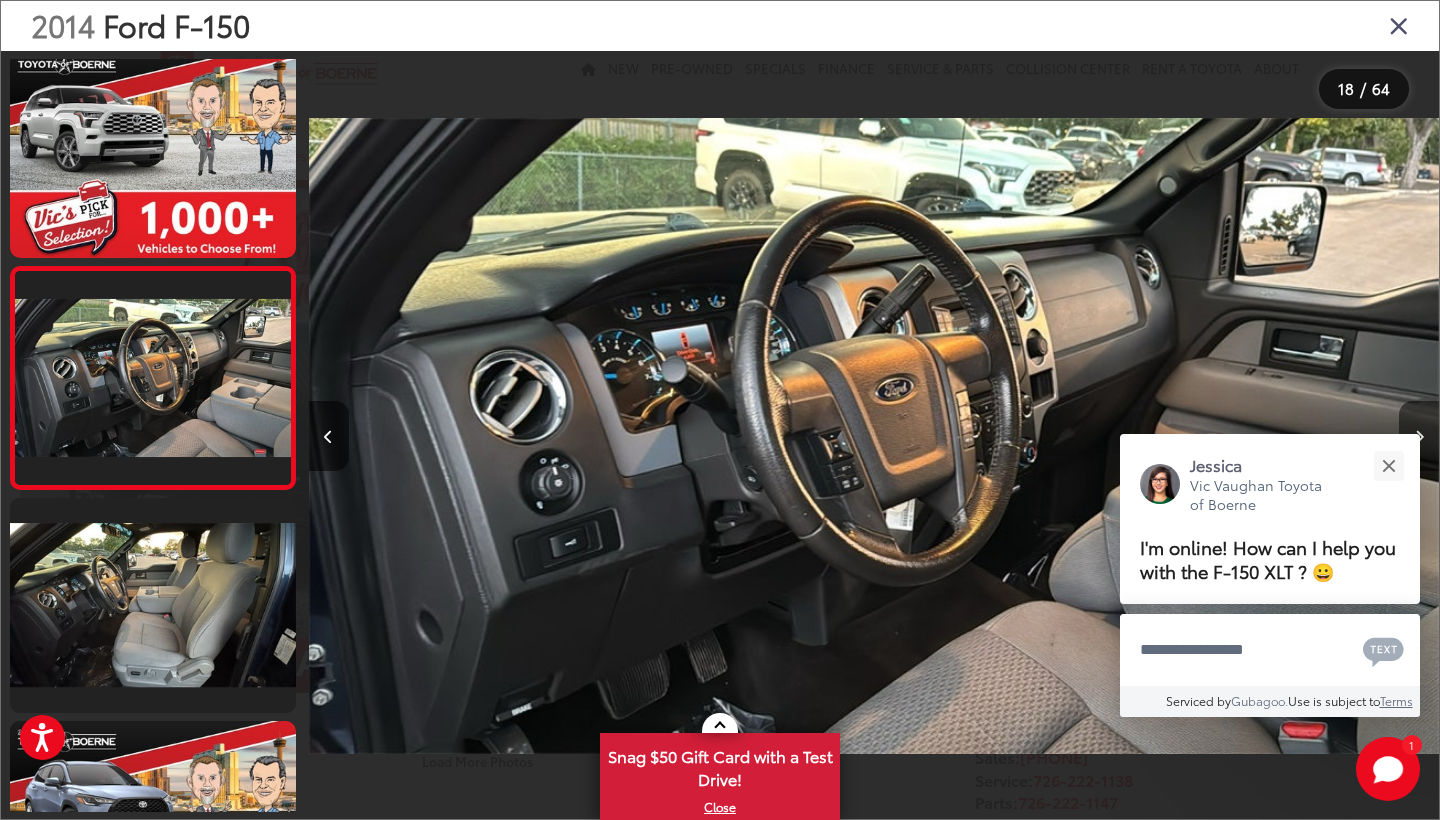 click at bounding box center [1419, 436] 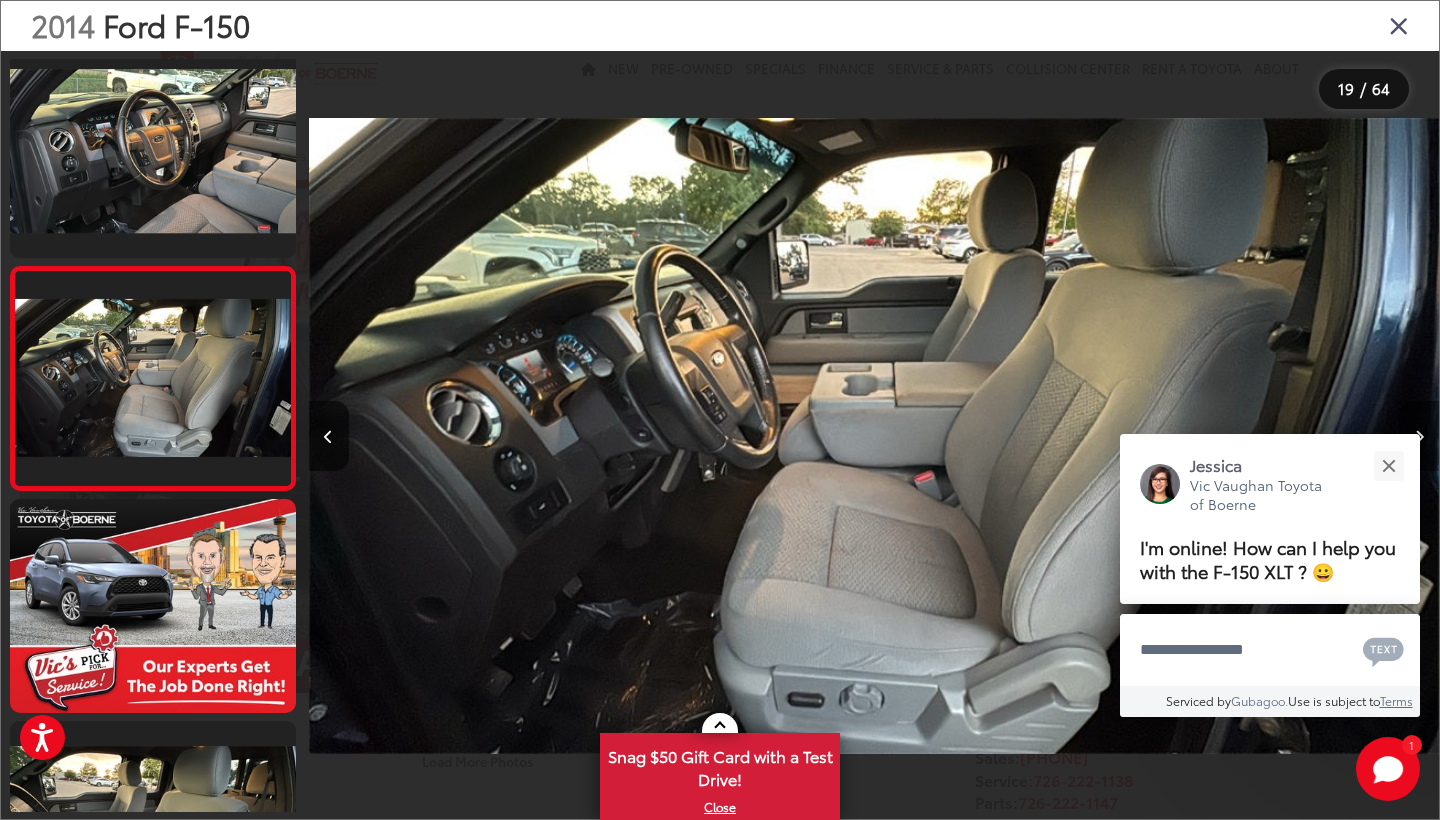 click at bounding box center [1419, 436] 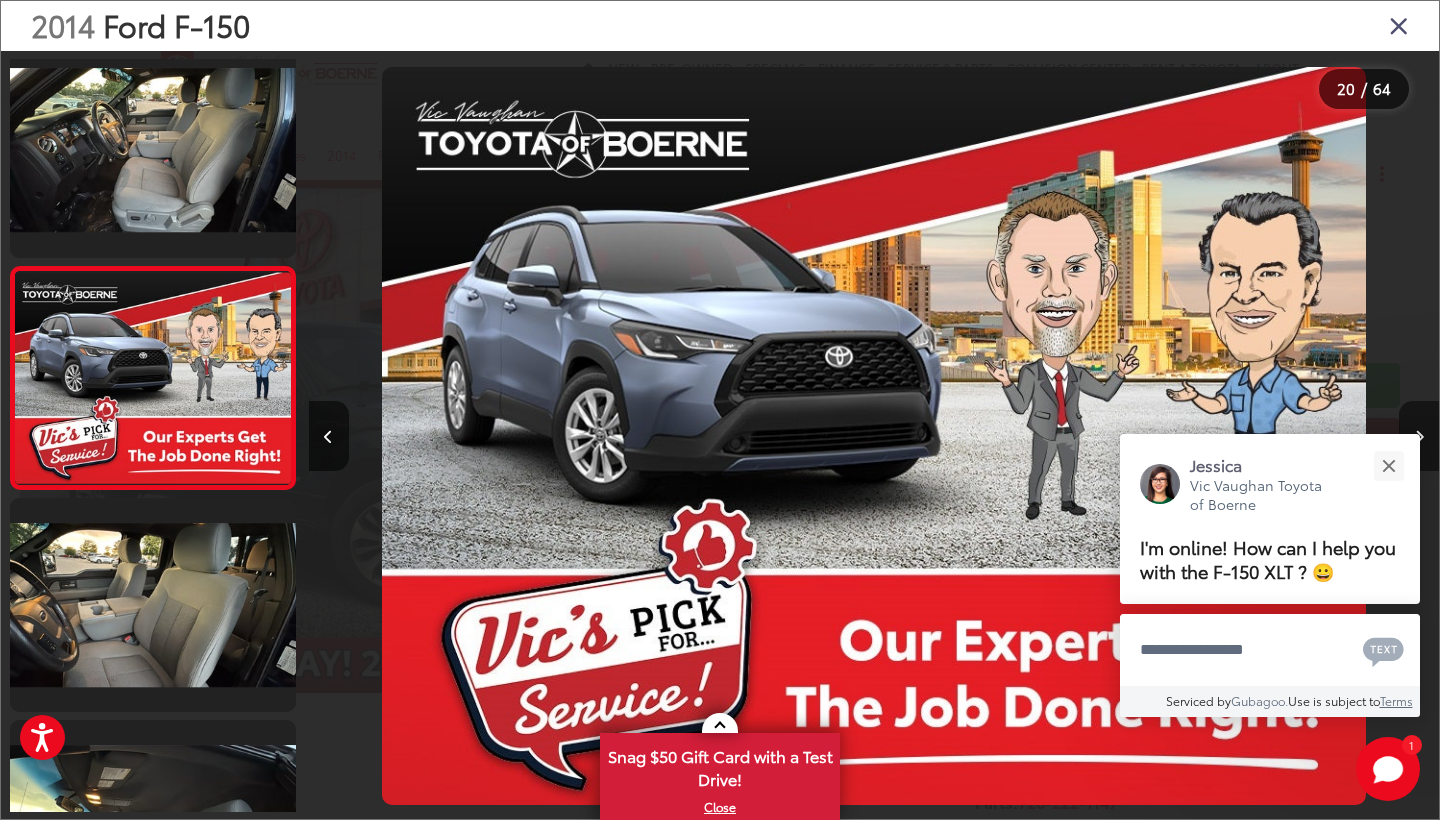 click at bounding box center (1419, 436) 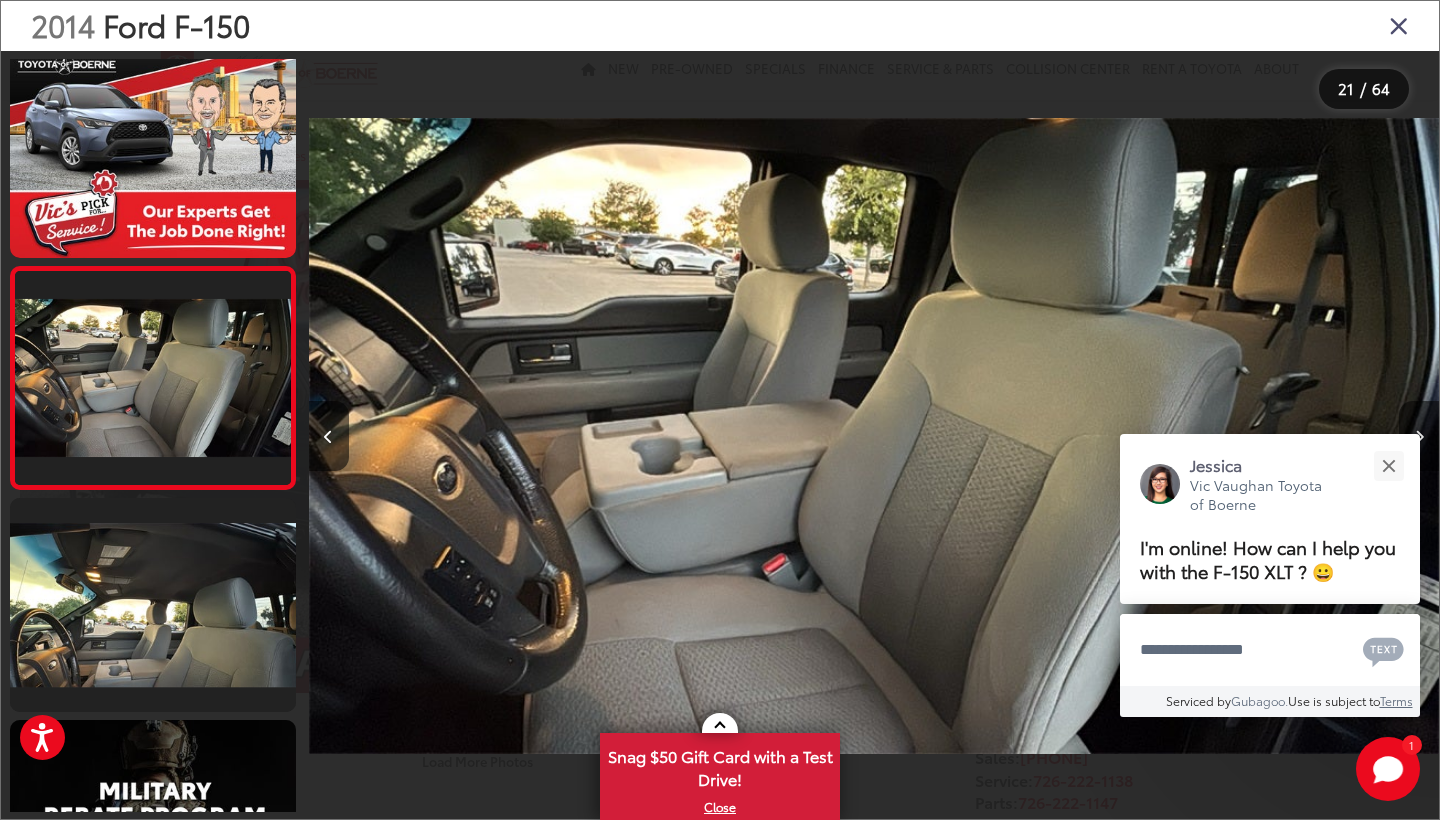 click at bounding box center [1419, 436] 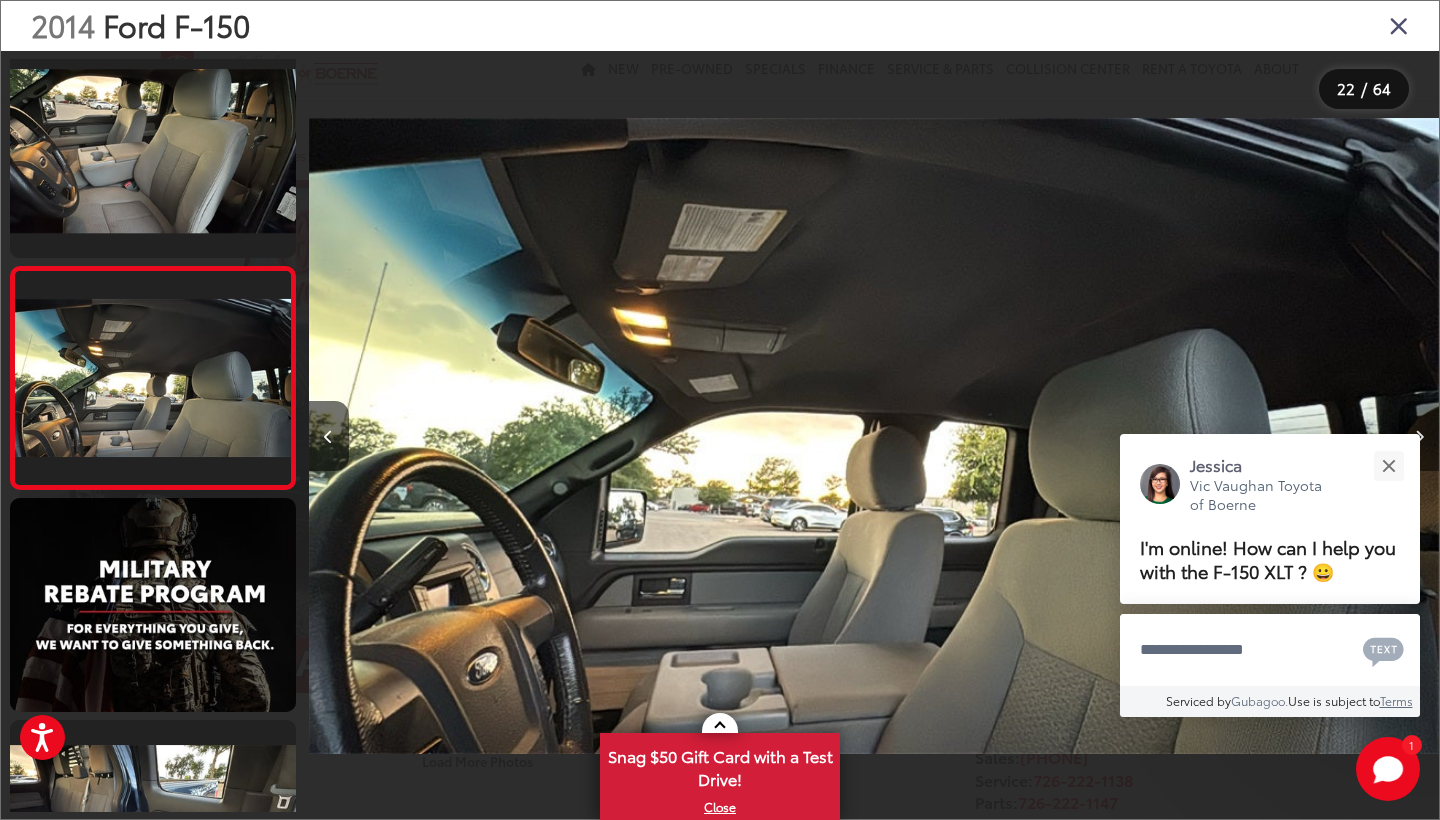 click at bounding box center [1419, 436] 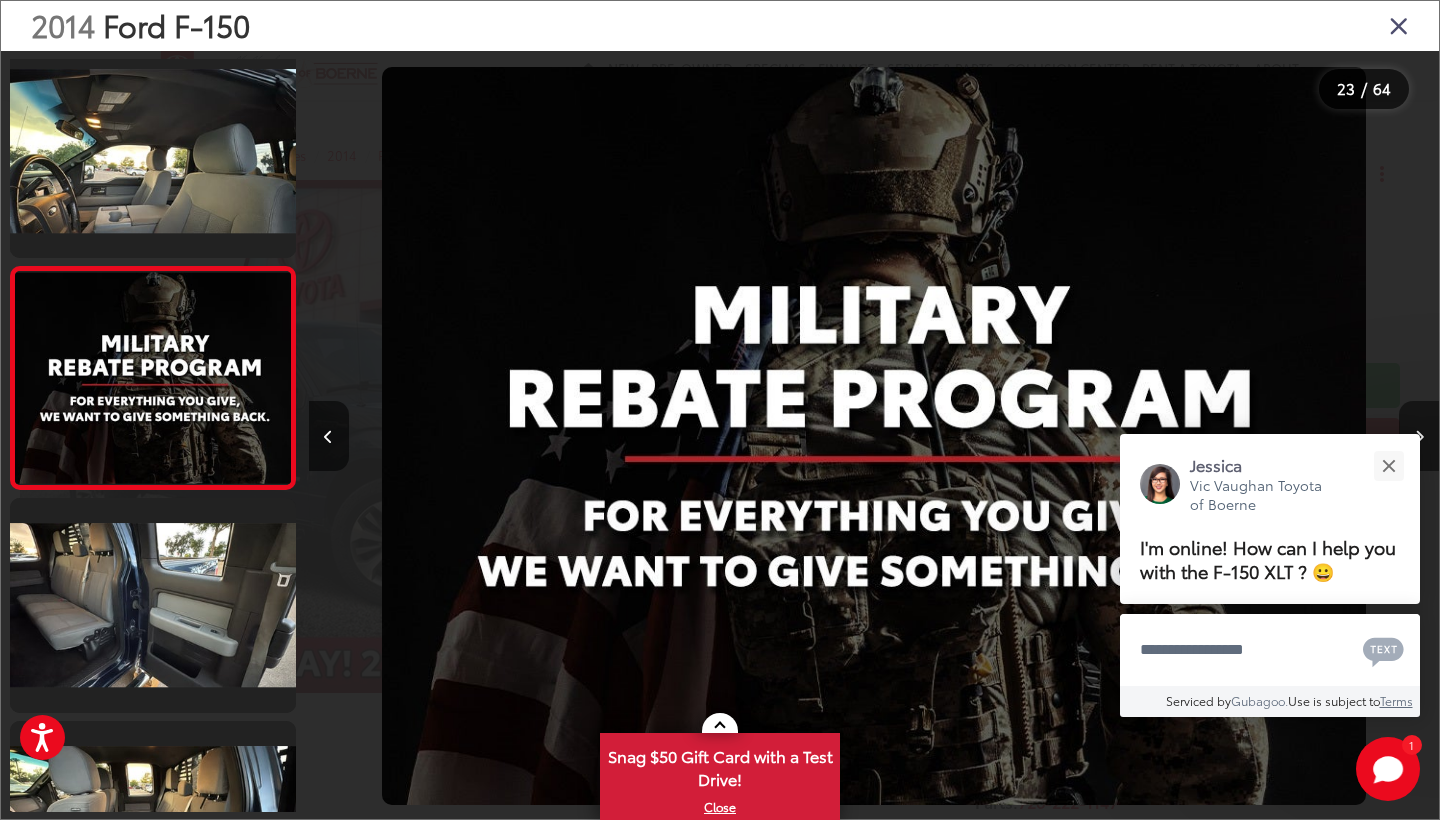 click at bounding box center (1419, 436) 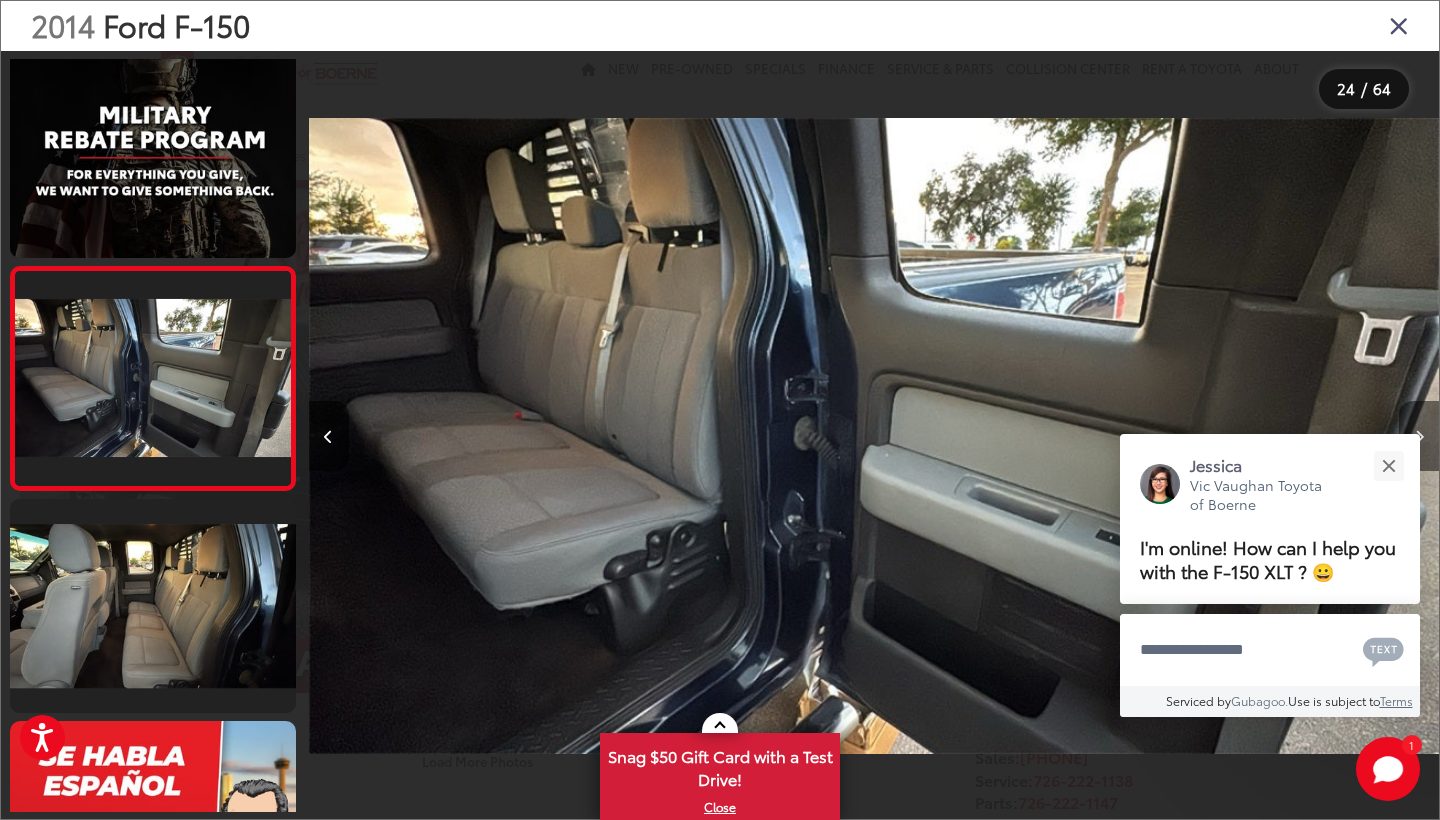 click at bounding box center (1419, 436) 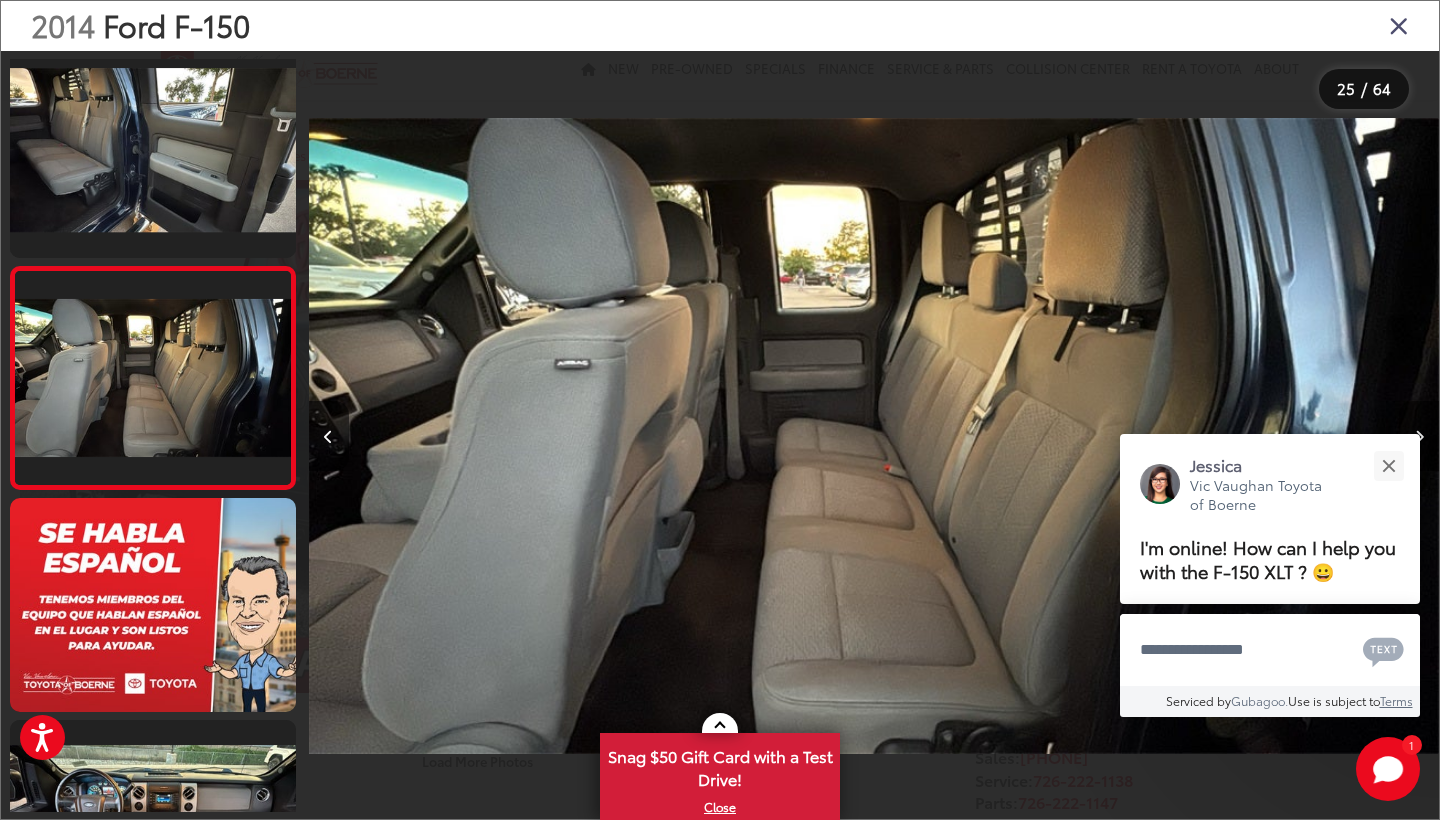 click at bounding box center (1419, 436) 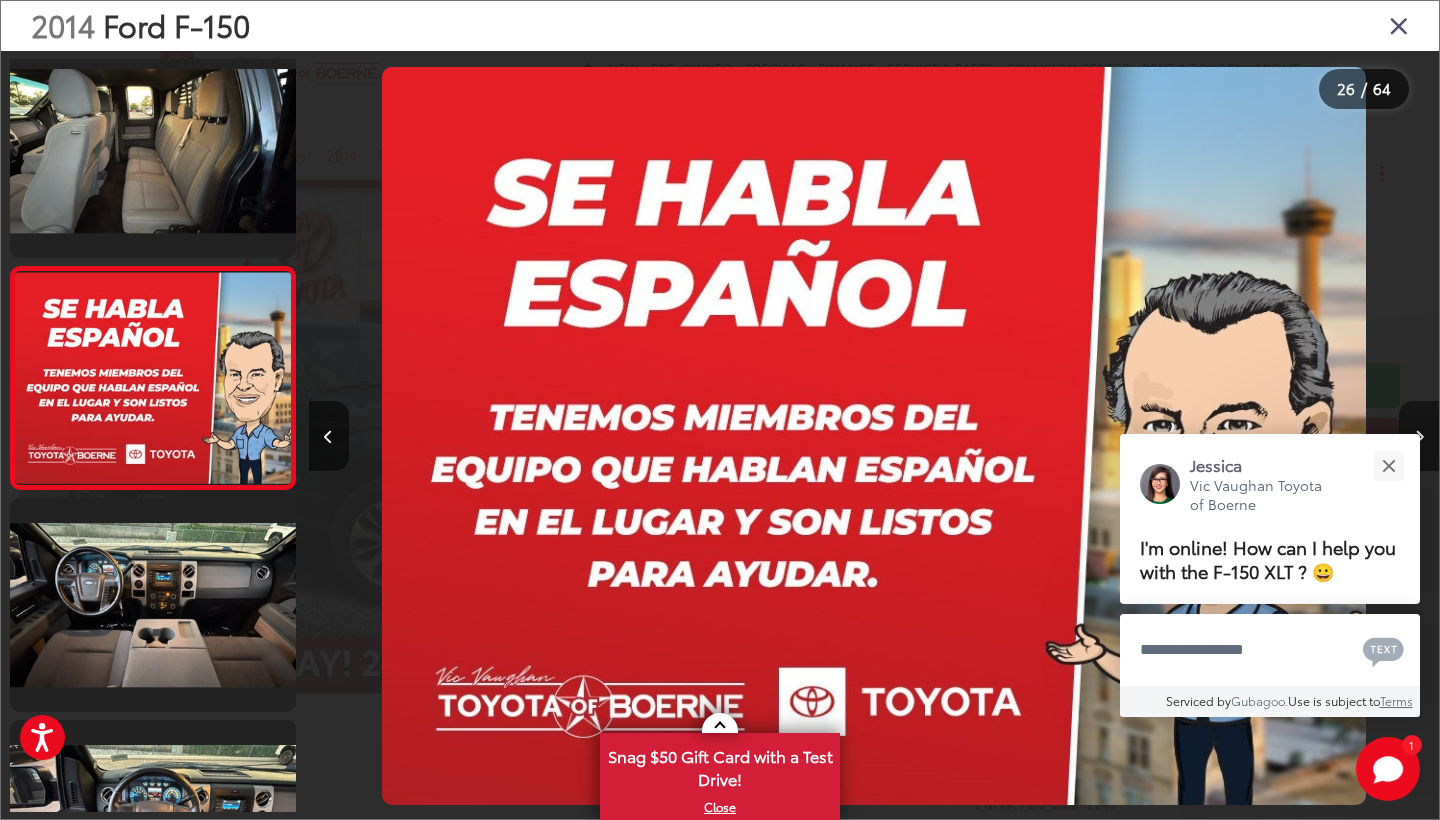 click at bounding box center (1419, 436) 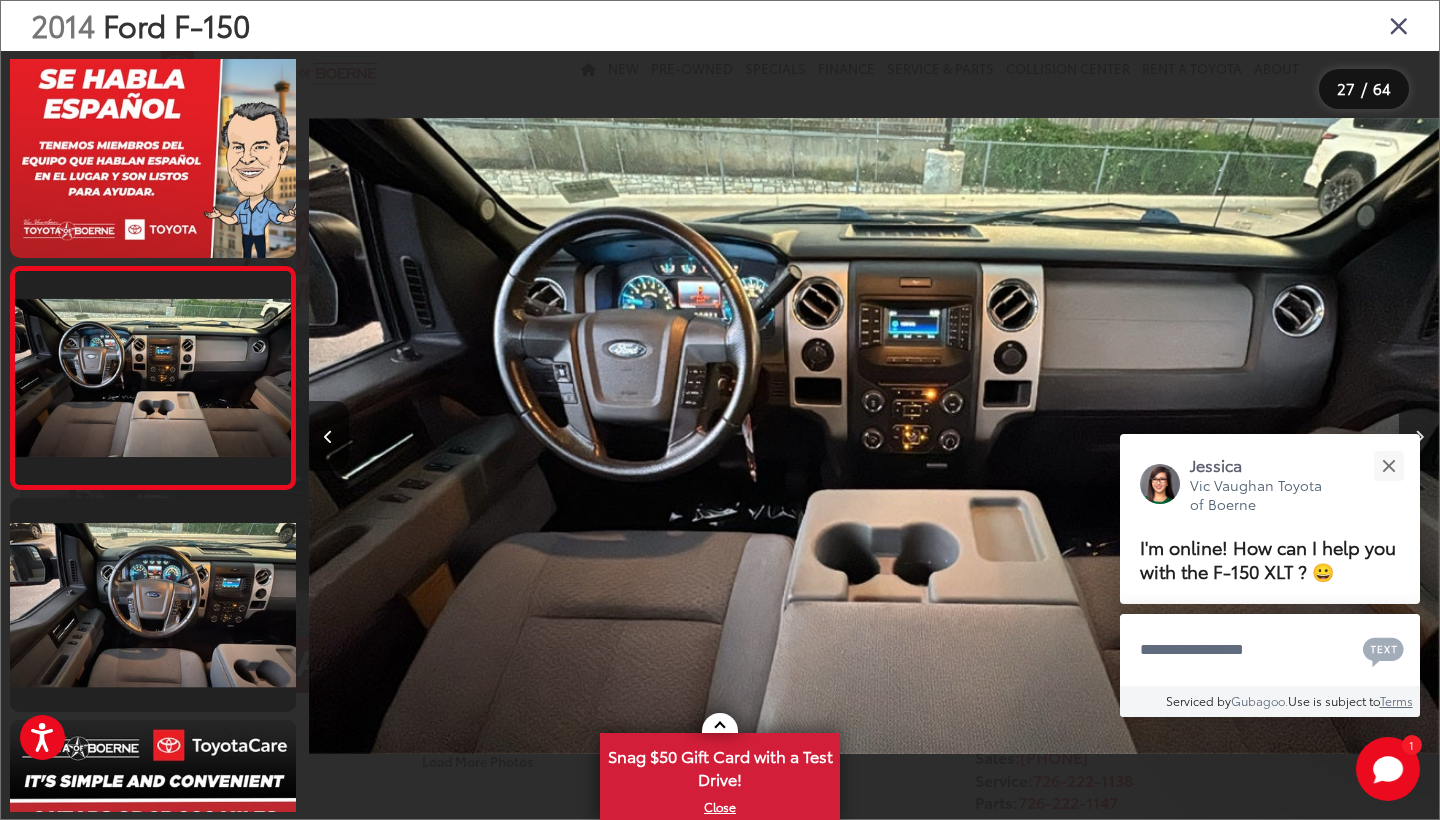 click at bounding box center [1419, 436] 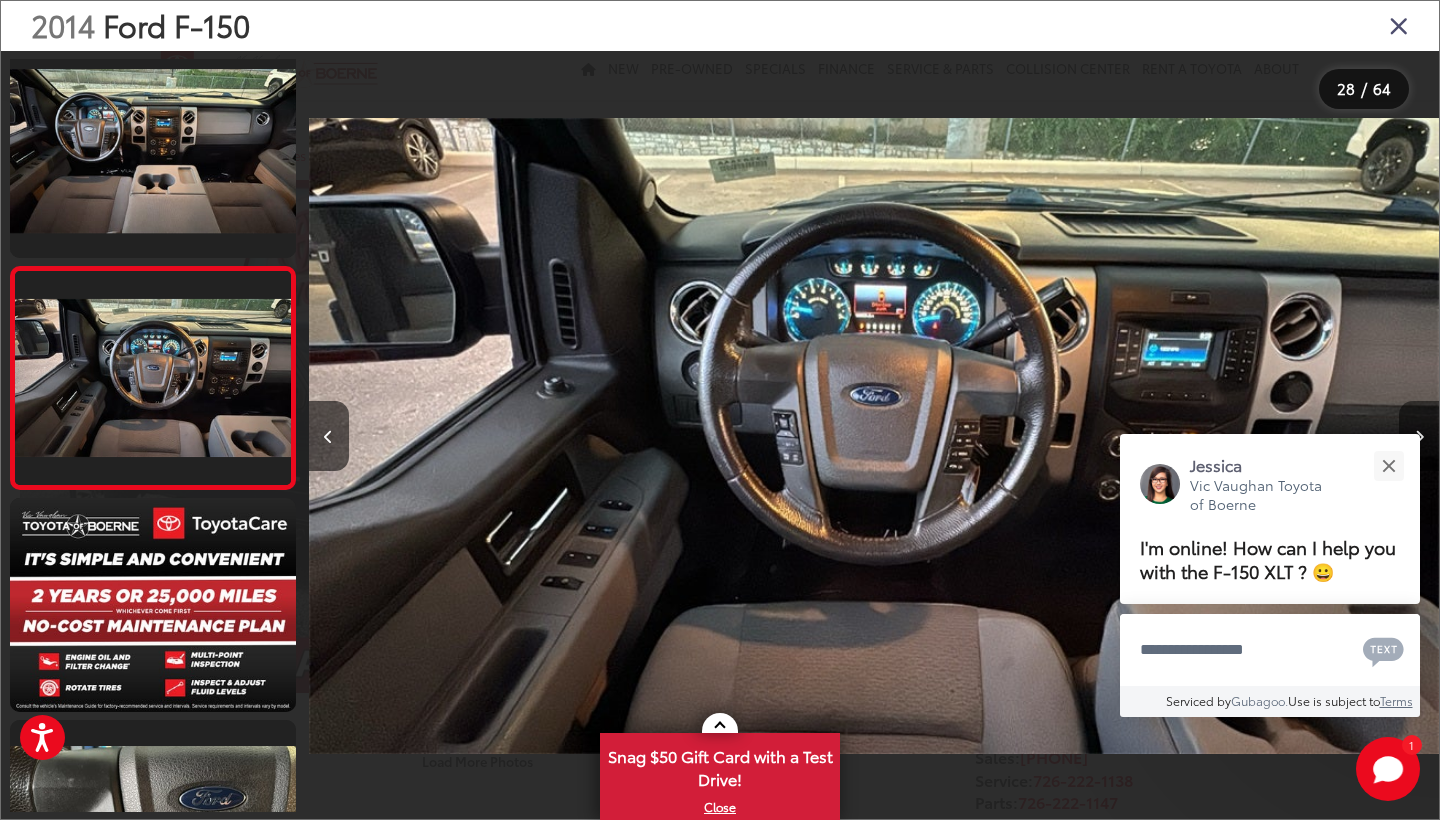 click at bounding box center [1419, 436] 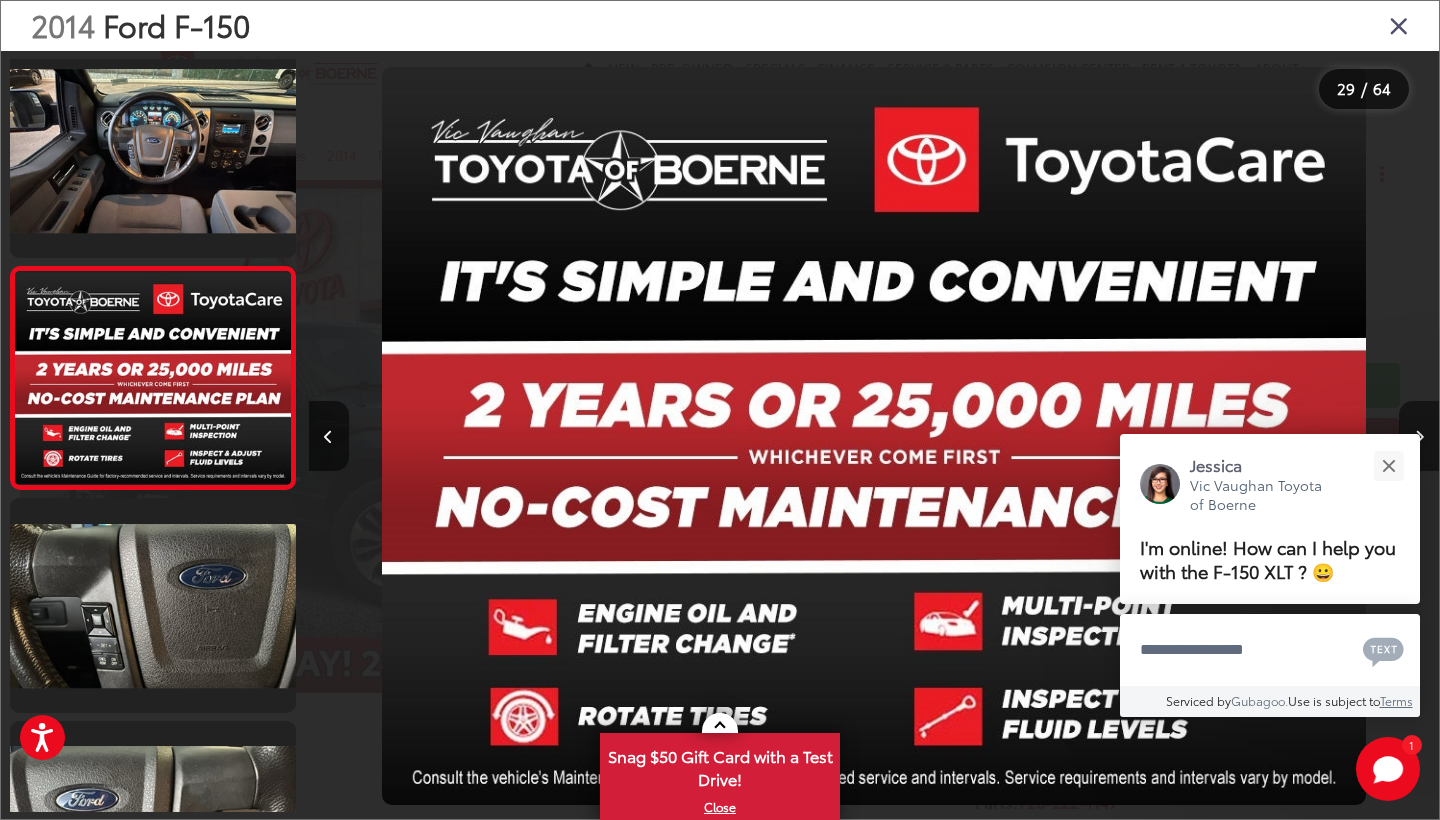 click at bounding box center [1419, 436] 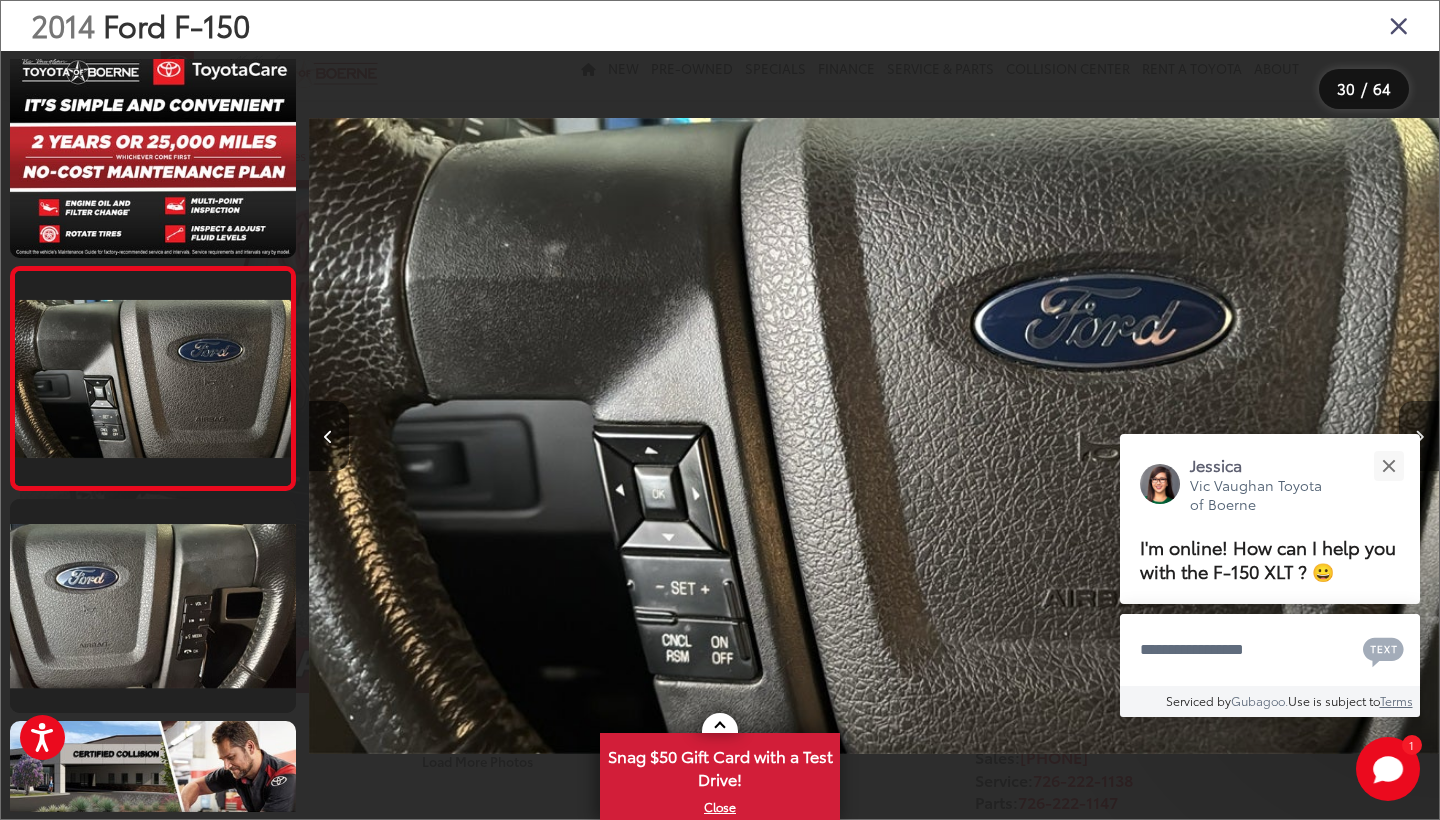 click at bounding box center (1419, 436) 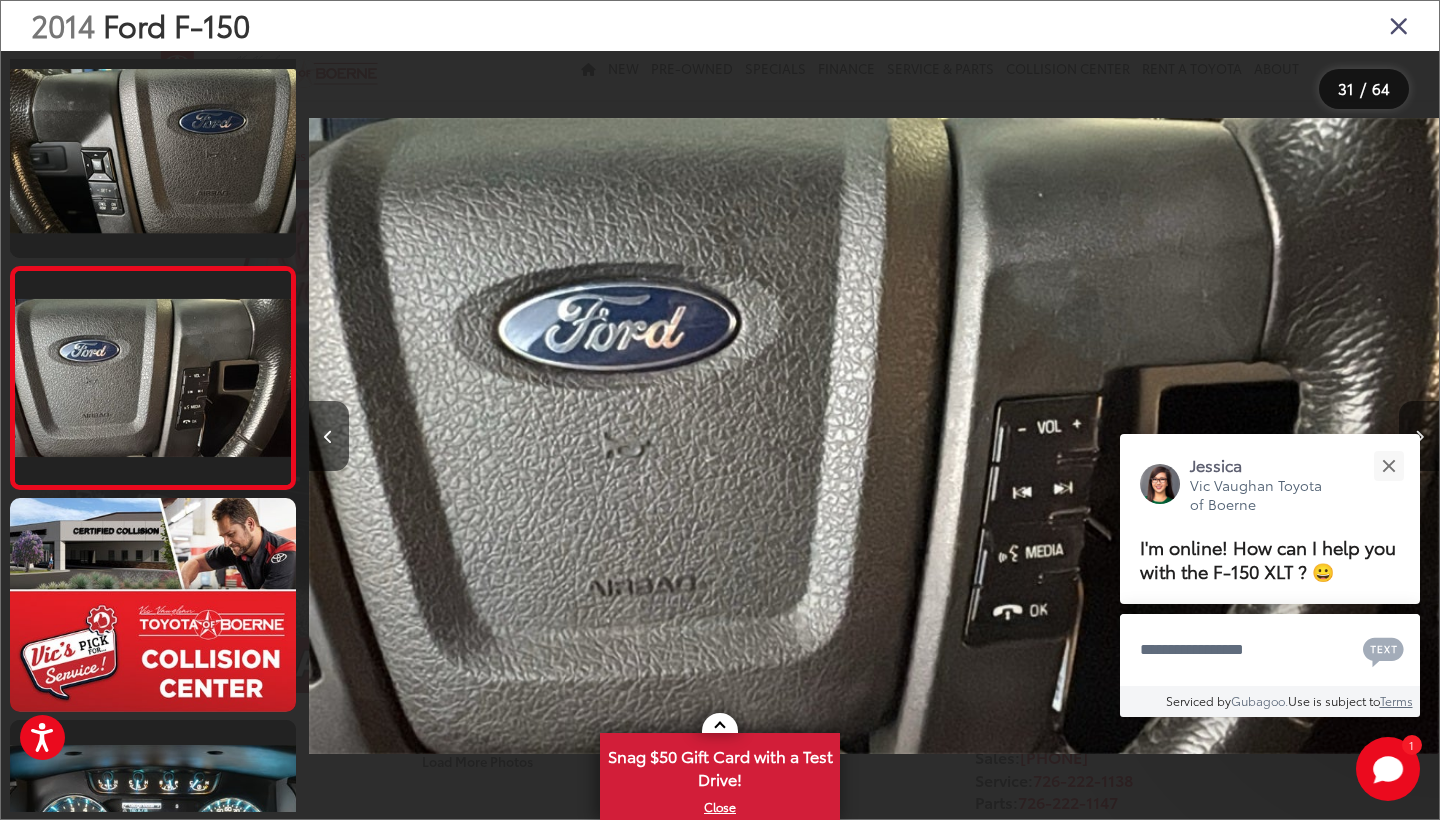 click at bounding box center [1419, 436] 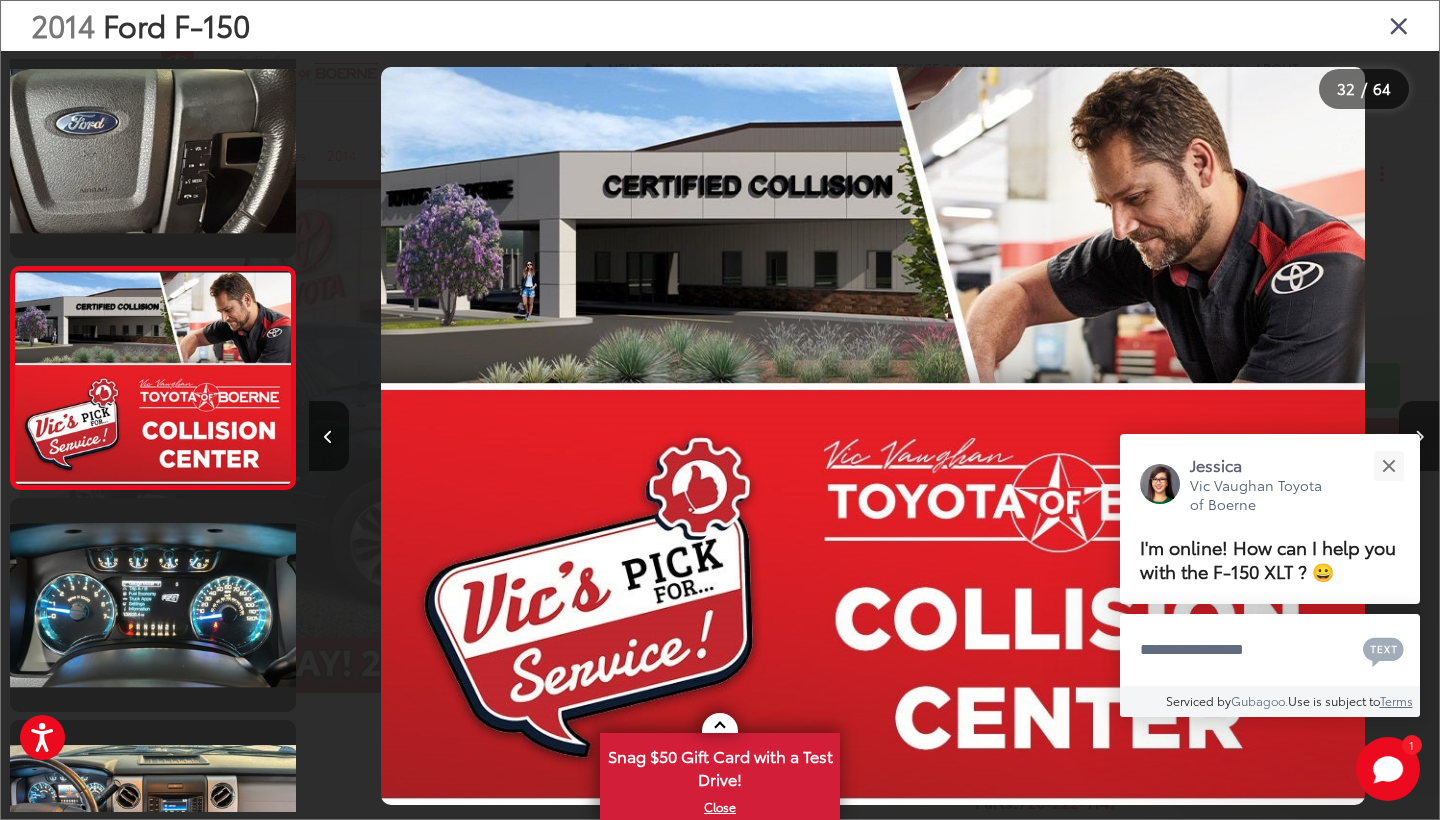 click at bounding box center (1419, 436) 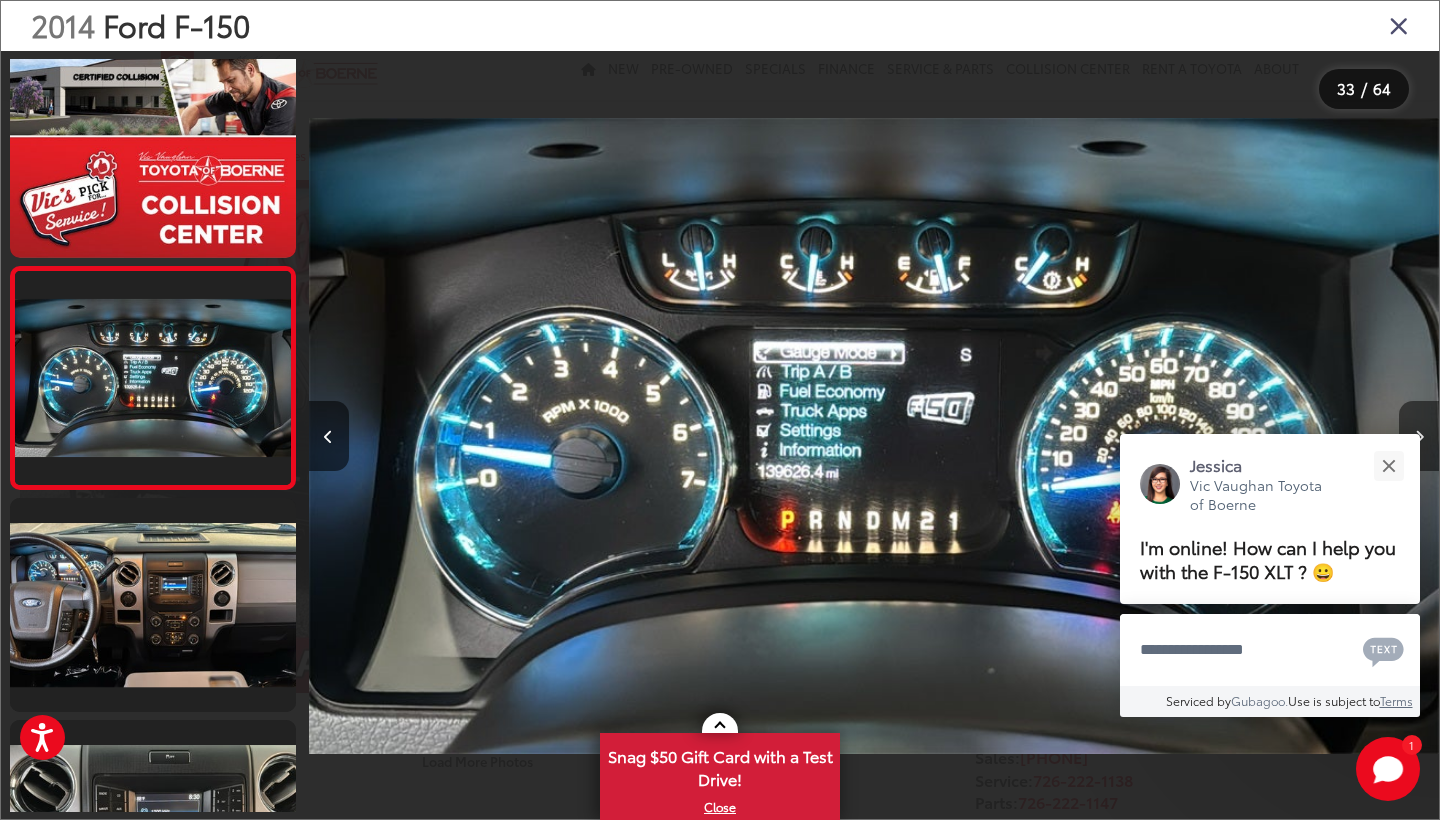 click at bounding box center [1419, 436] 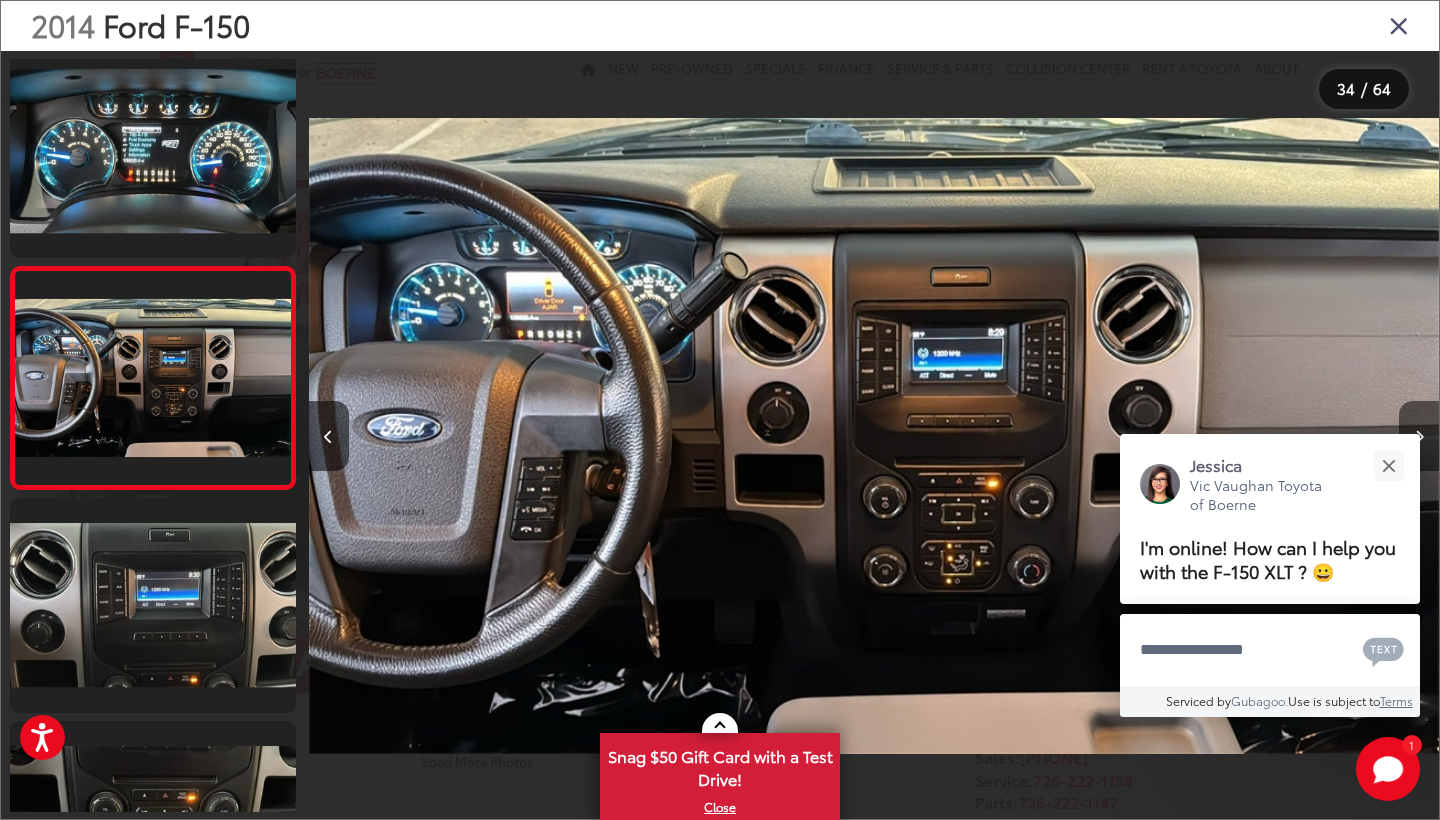 click at bounding box center (1419, 436) 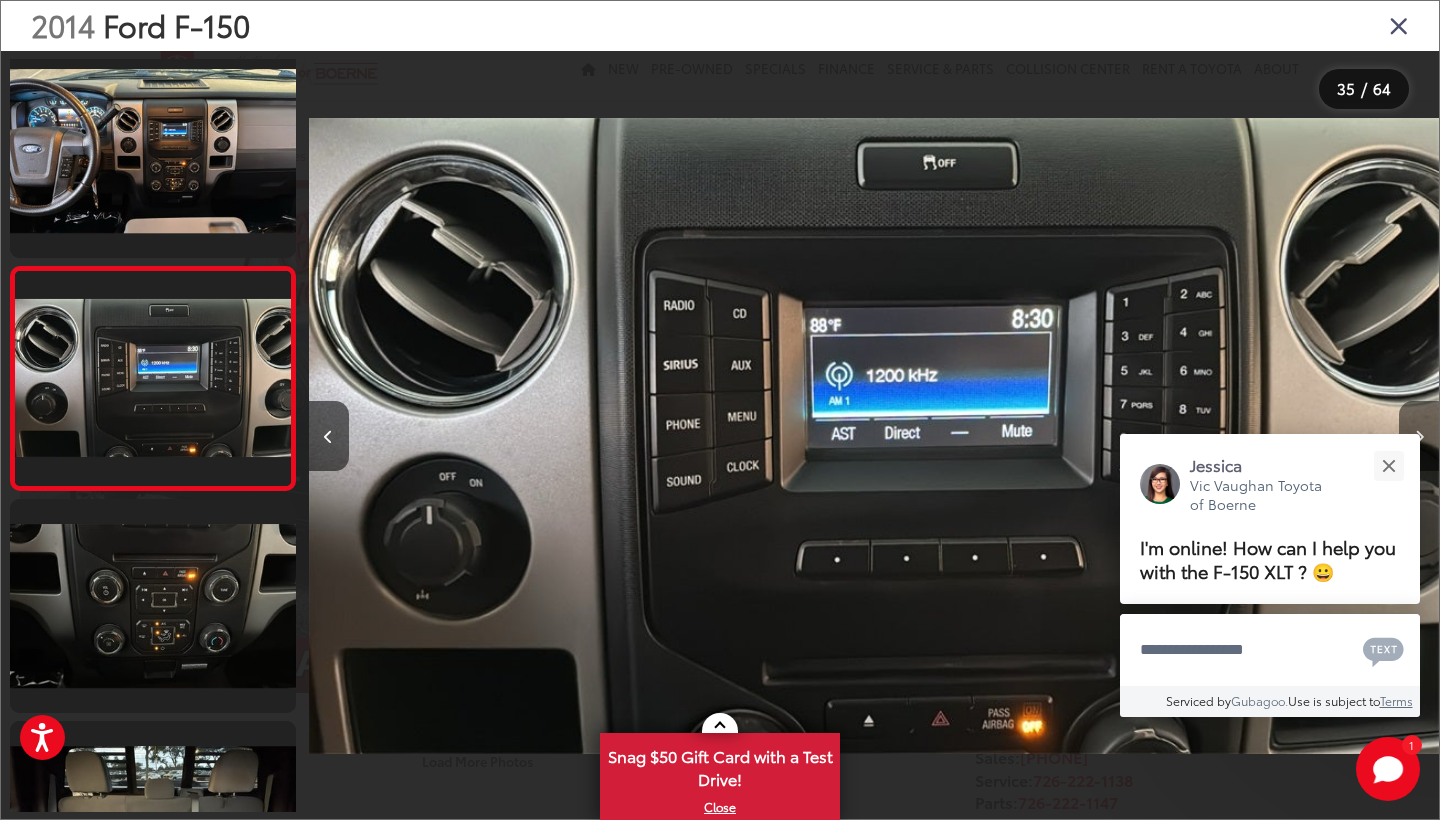 click at bounding box center (1419, 436) 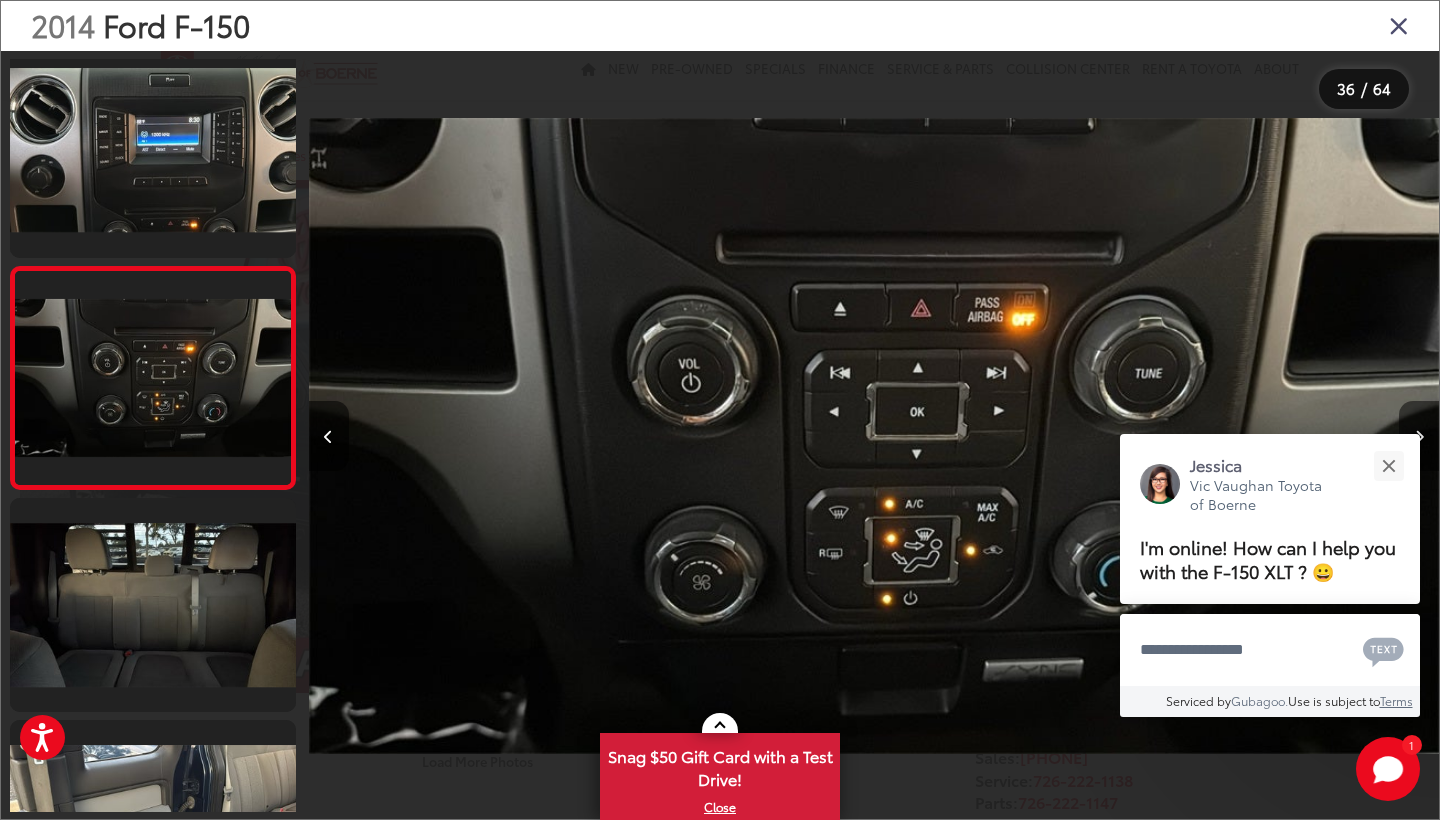 click at bounding box center (1419, 436) 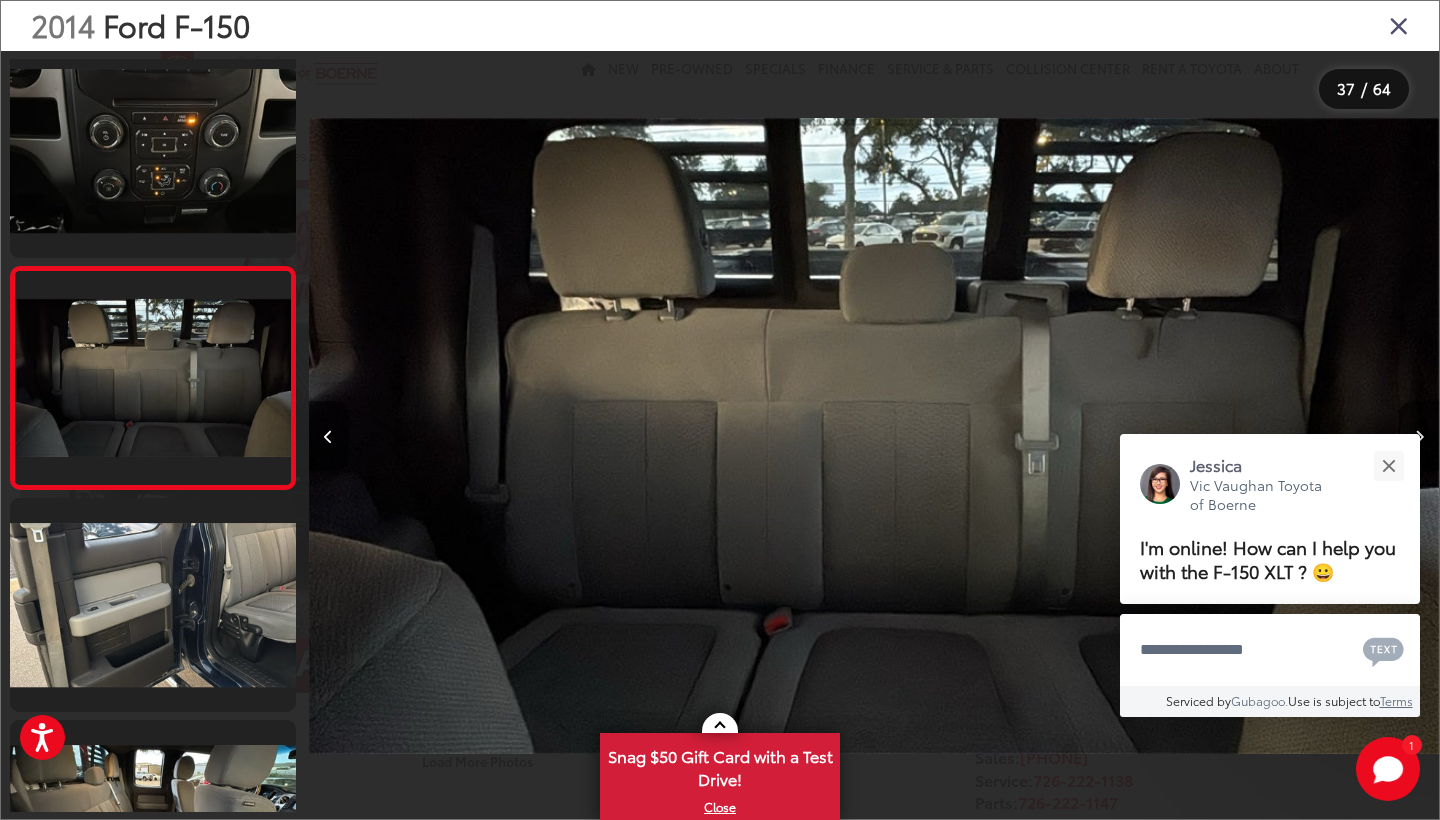 click at bounding box center (1419, 436) 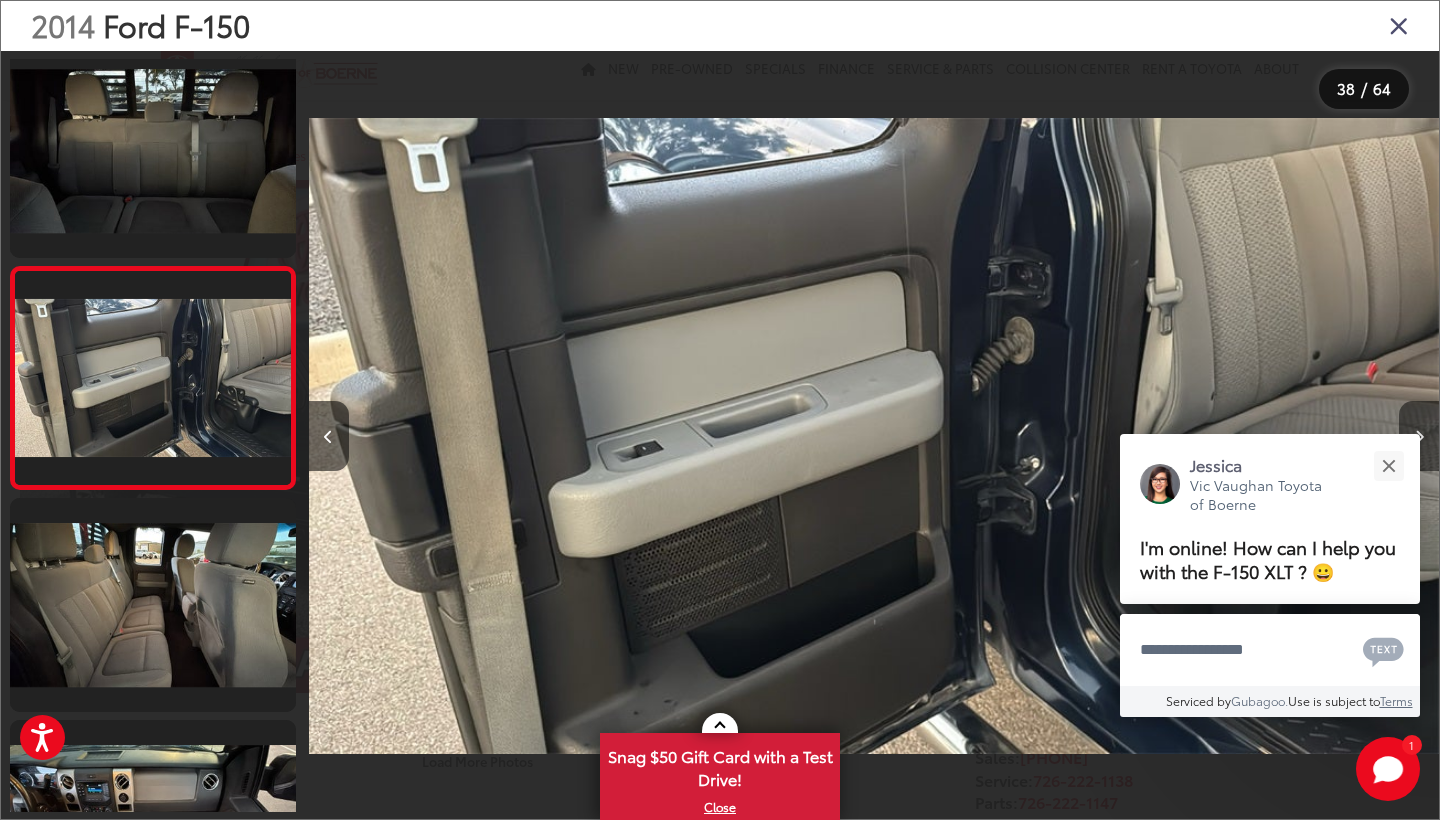 click at bounding box center (1419, 436) 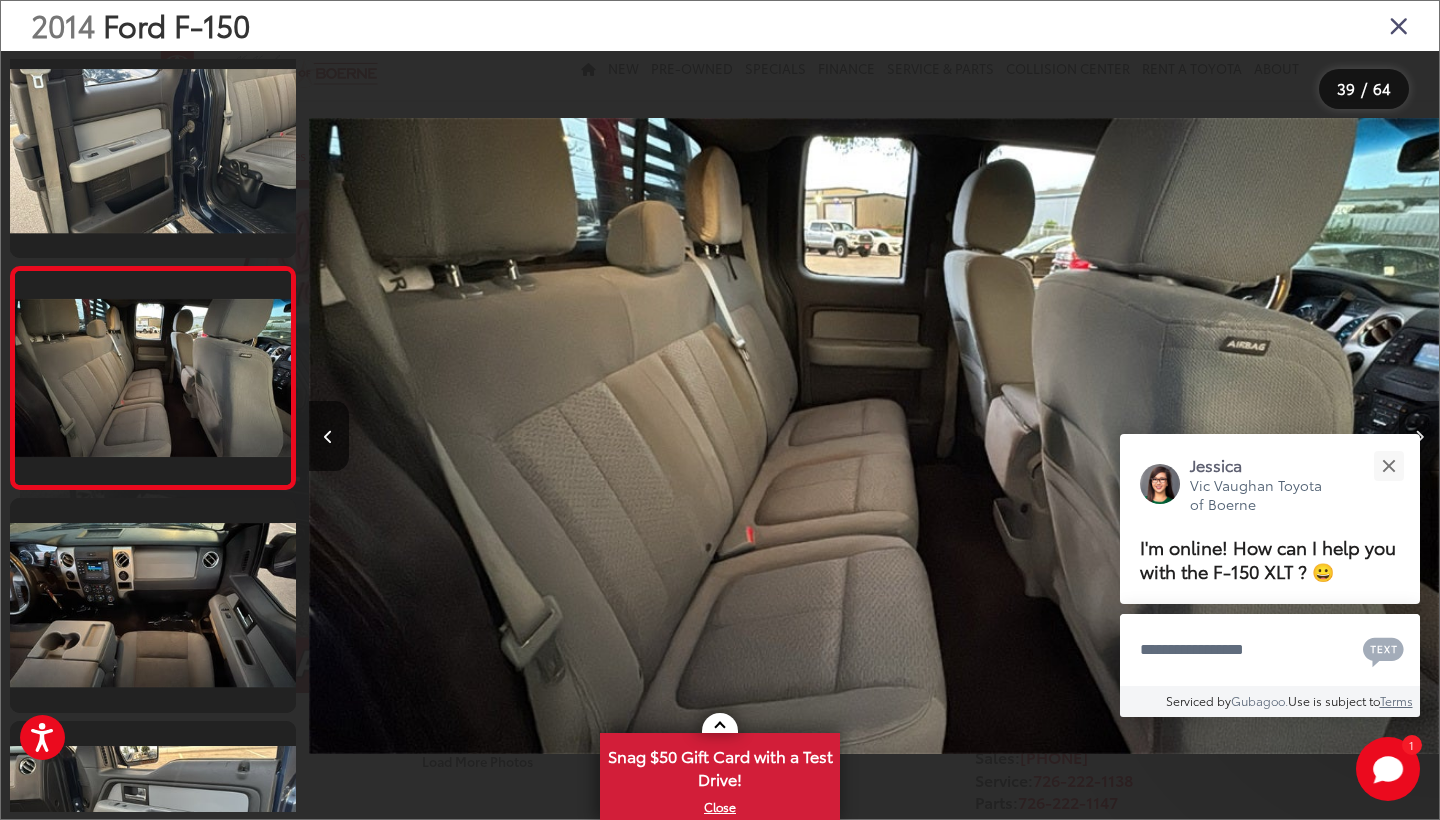 click at bounding box center [1419, 436] 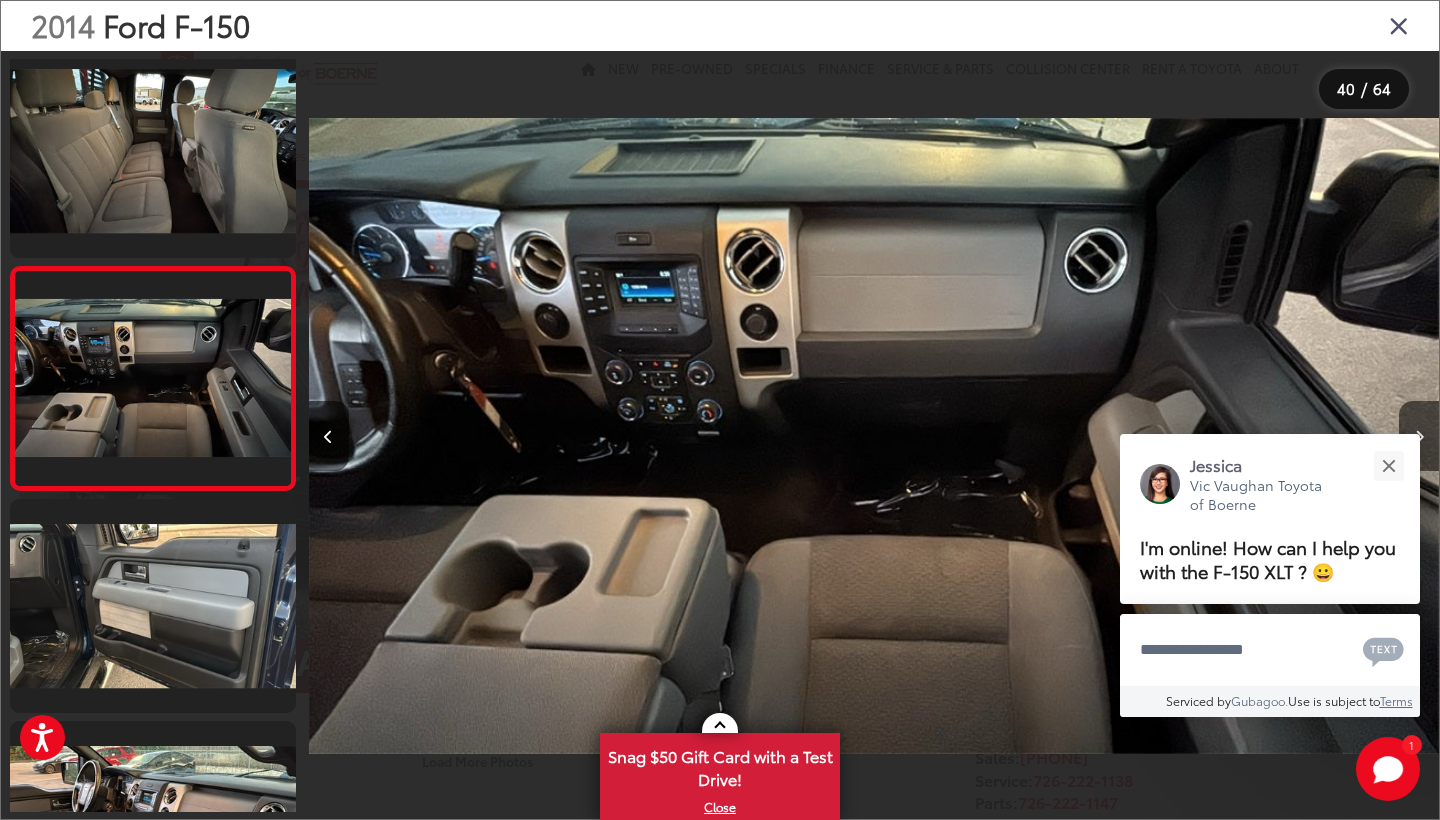click at bounding box center (1297, 436) 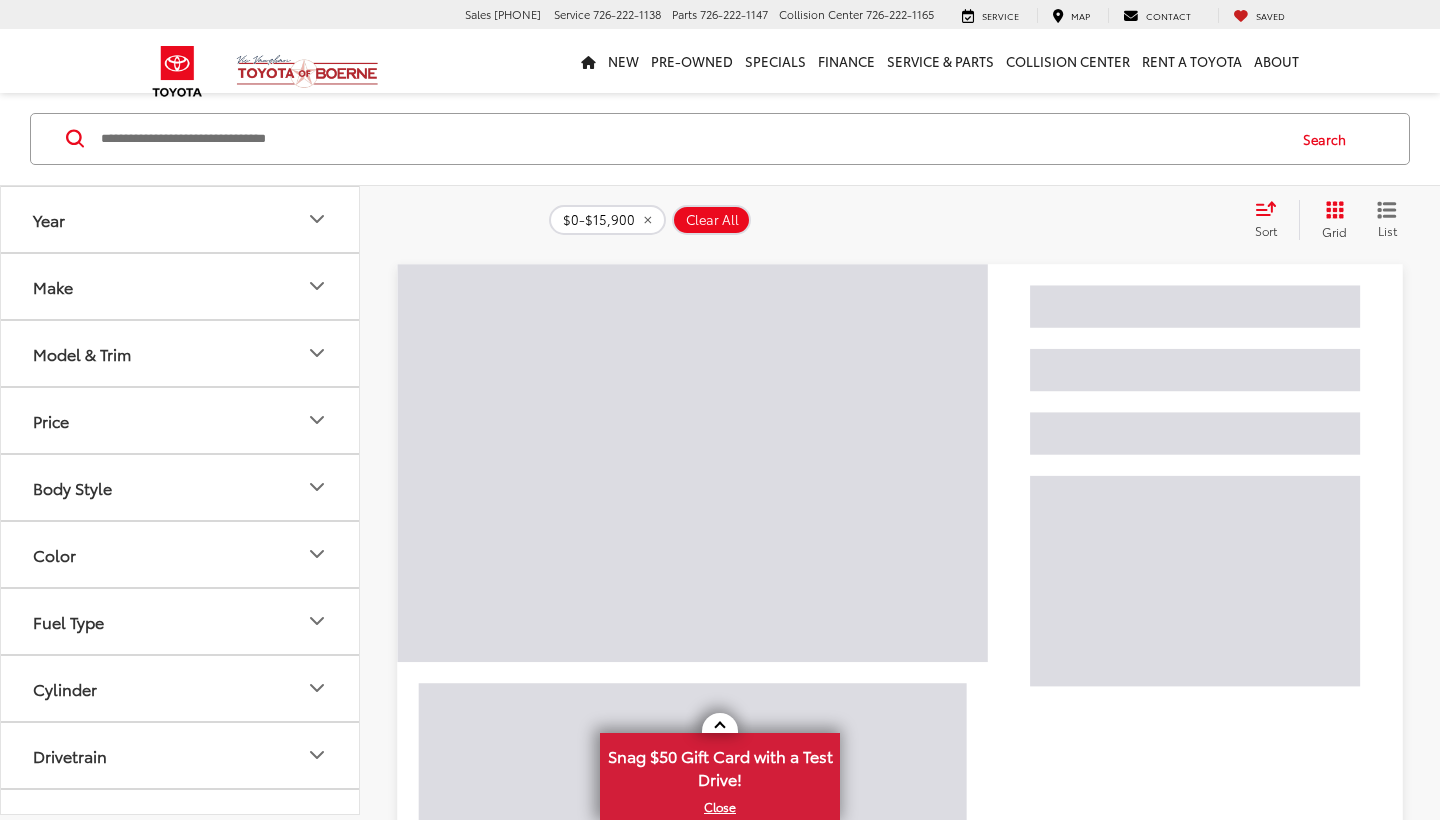scroll, scrollTop: 109, scrollLeft: 0, axis: vertical 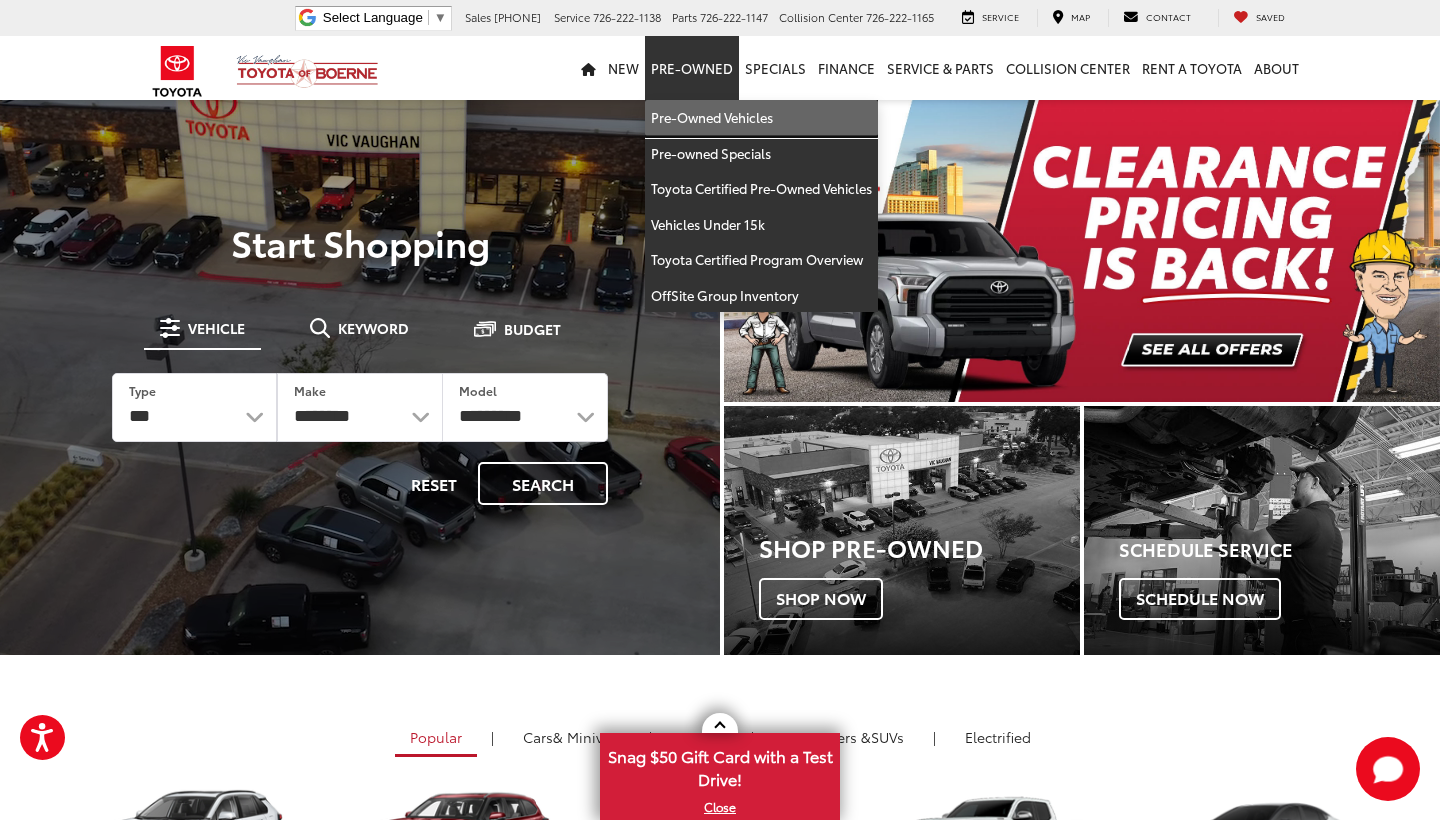 click on "Pre-Owned Vehicles" at bounding box center [761, 118] 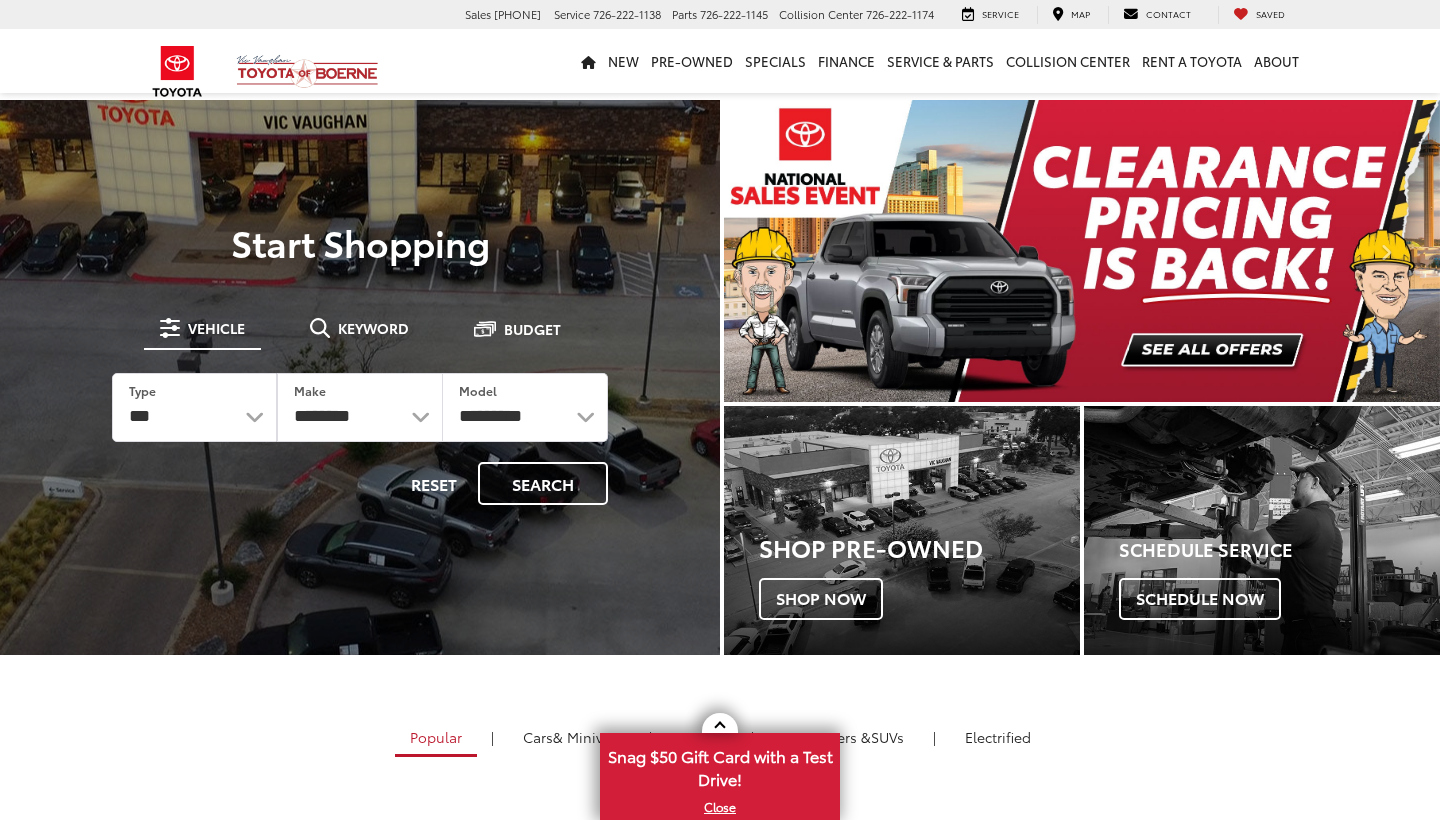 scroll, scrollTop: 0, scrollLeft: 0, axis: both 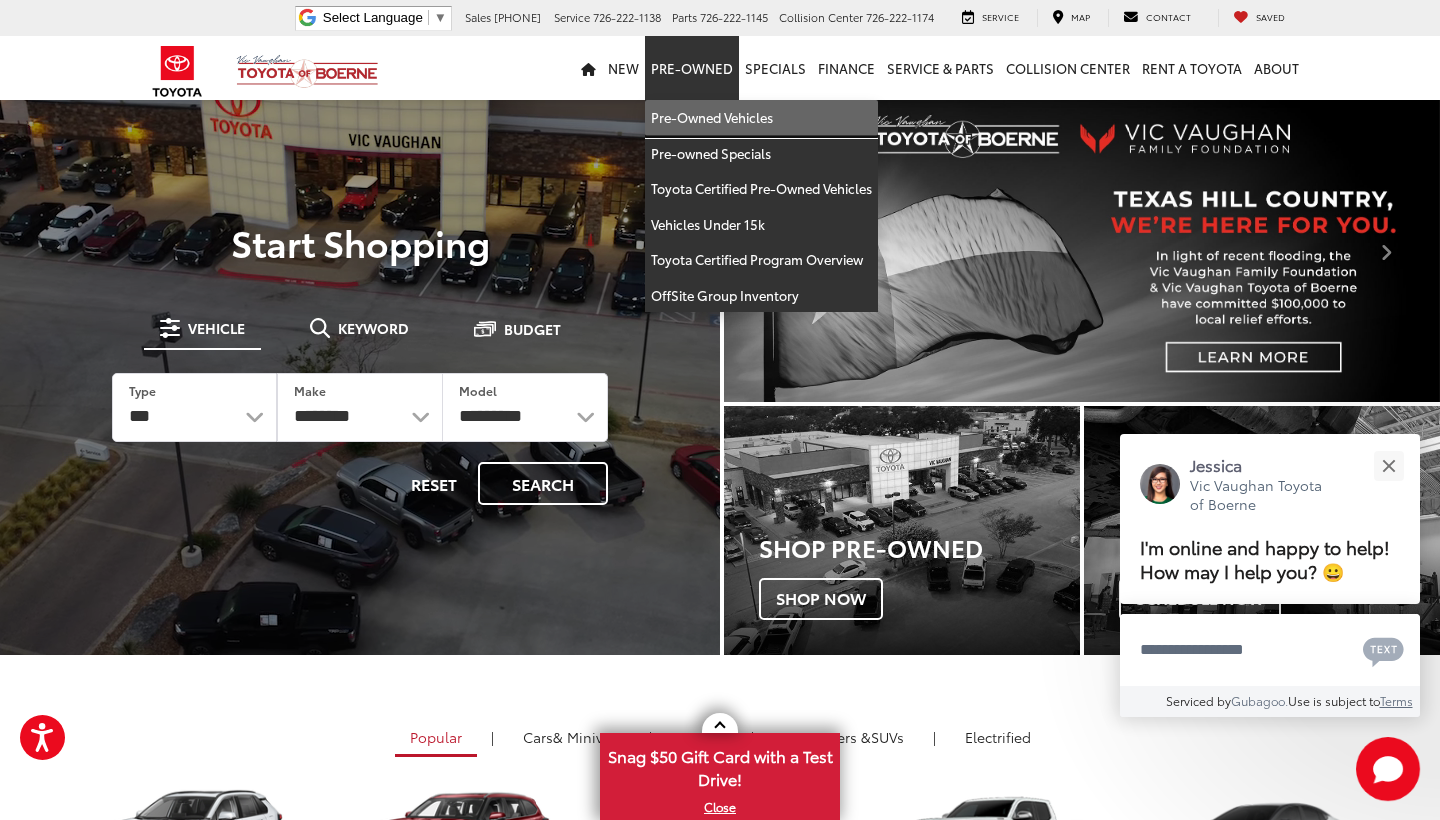 click on "Pre-Owned Vehicles" at bounding box center (761, 118) 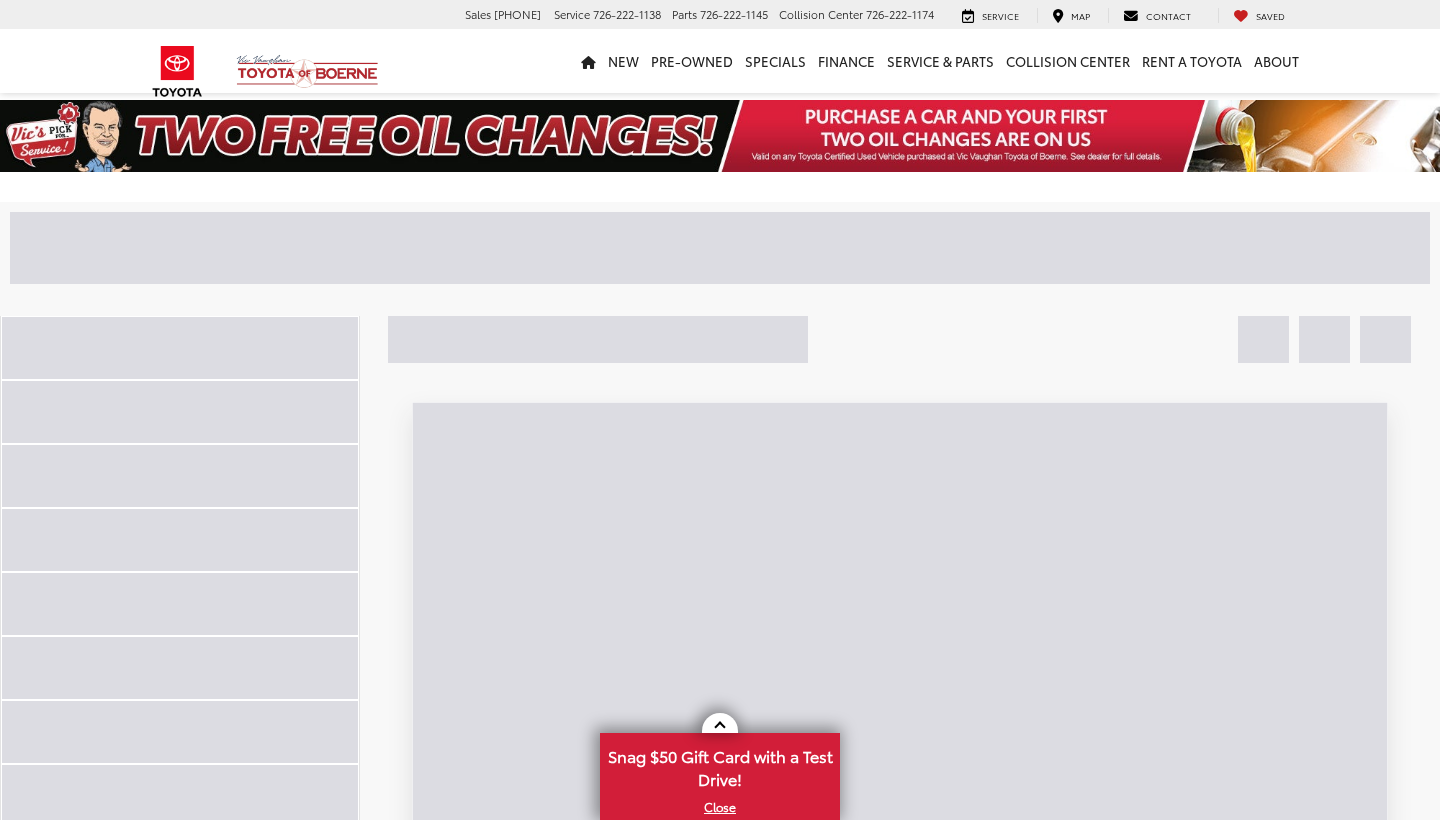 scroll, scrollTop: 0, scrollLeft: 0, axis: both 